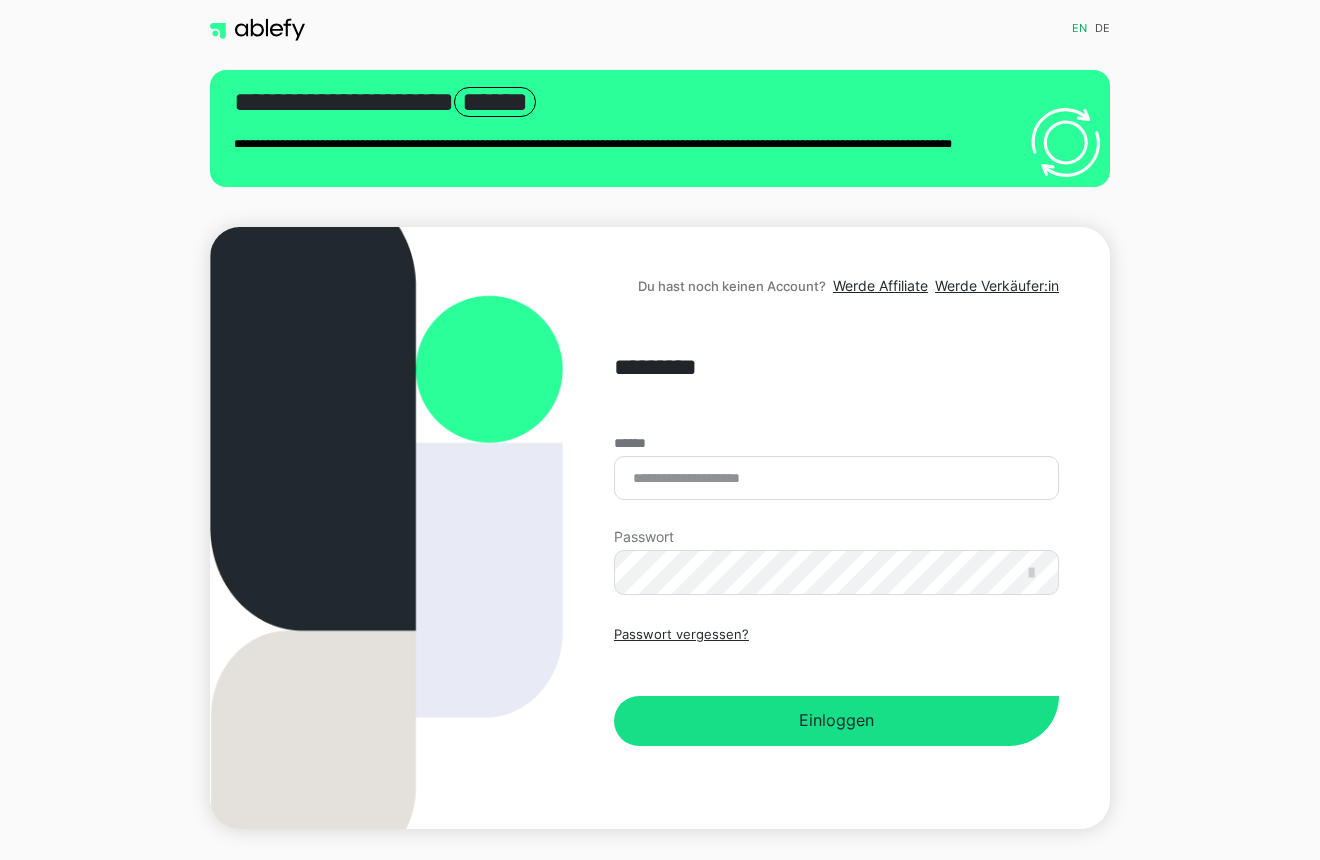 scroll, scrollTop: 0, scrollLeft: 0, axis: both 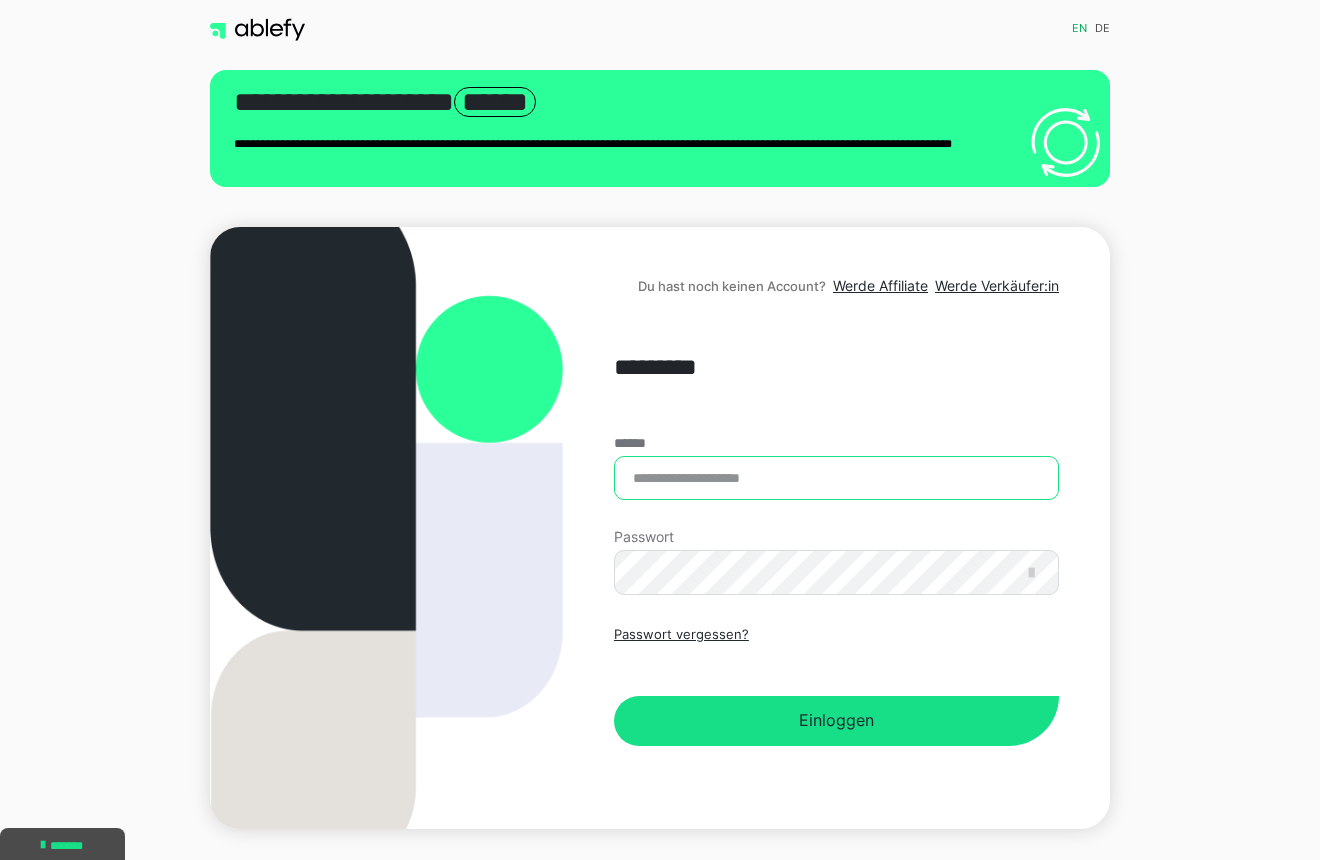 click on "******" at bounding box center [836, 478] 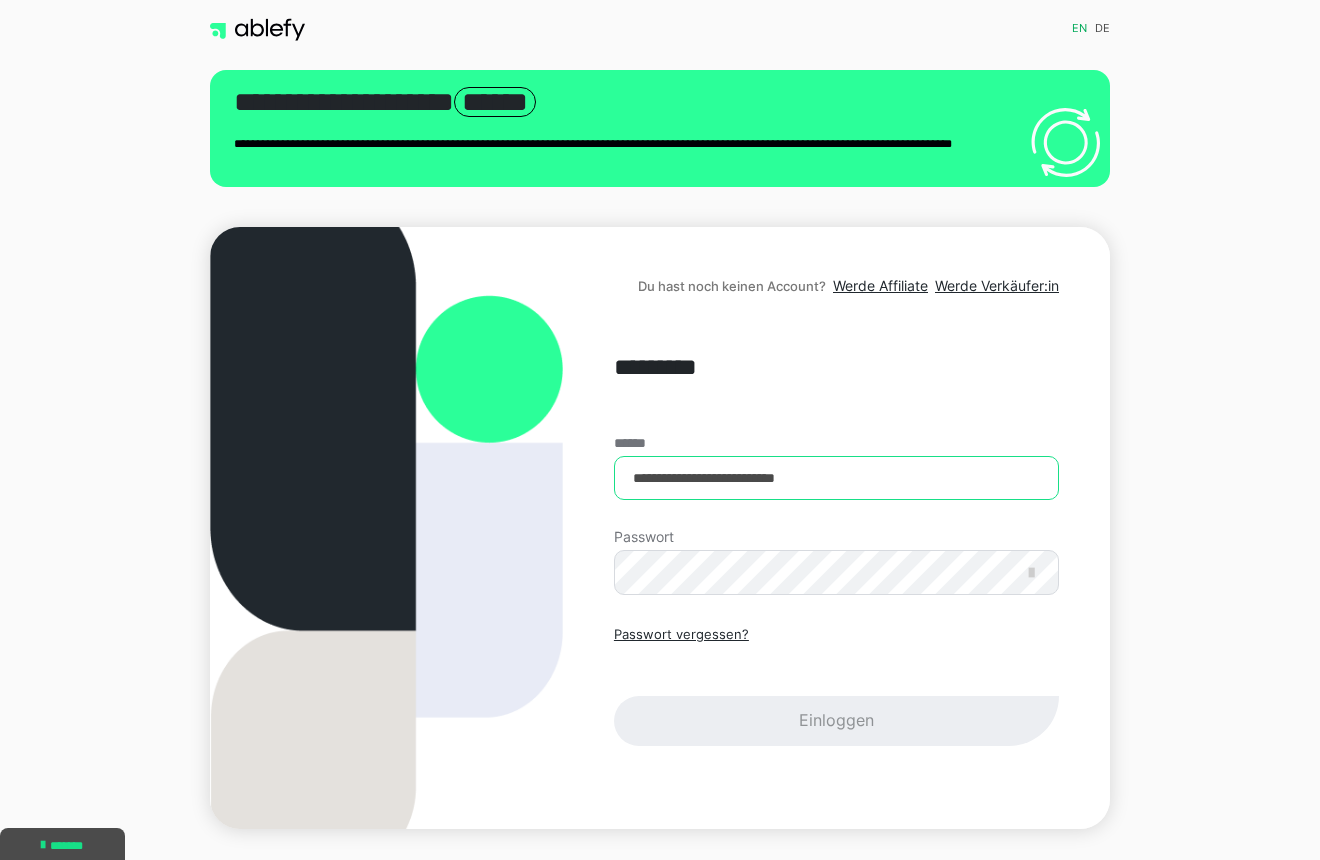 type on "**********" 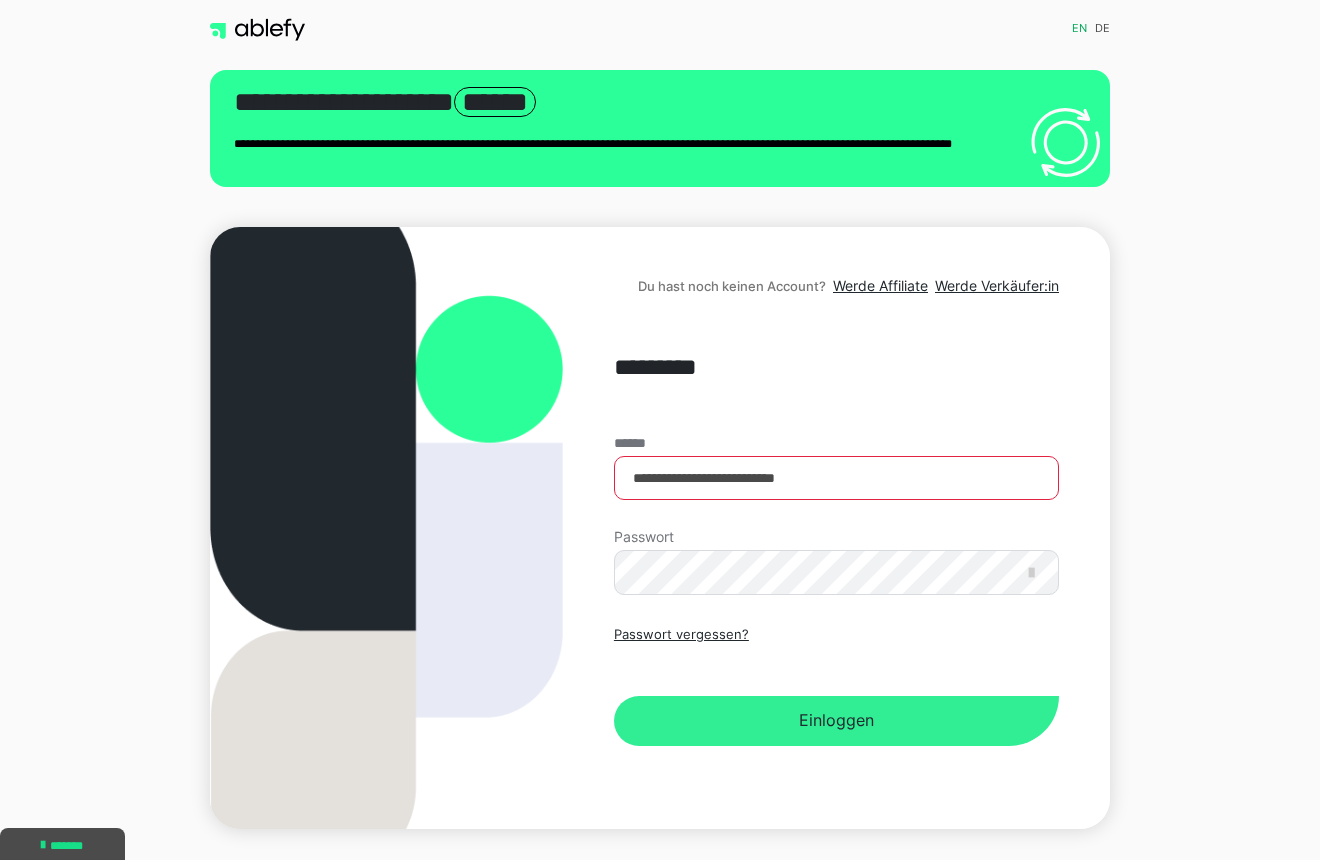 click on "Einloggen" at bounding box center (836, 721) 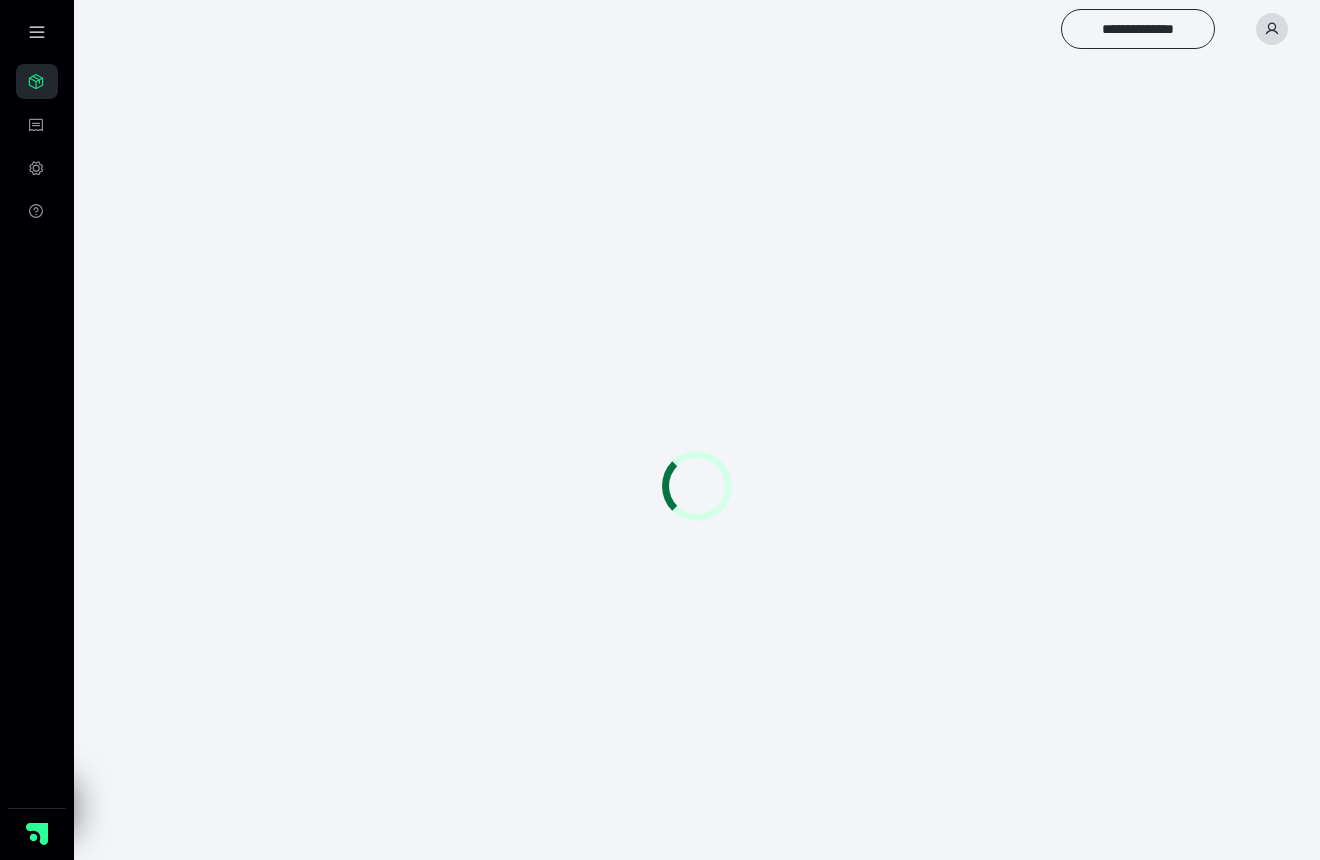 scroll, scrollTop: 0, scrollLeft: 0, axis: both 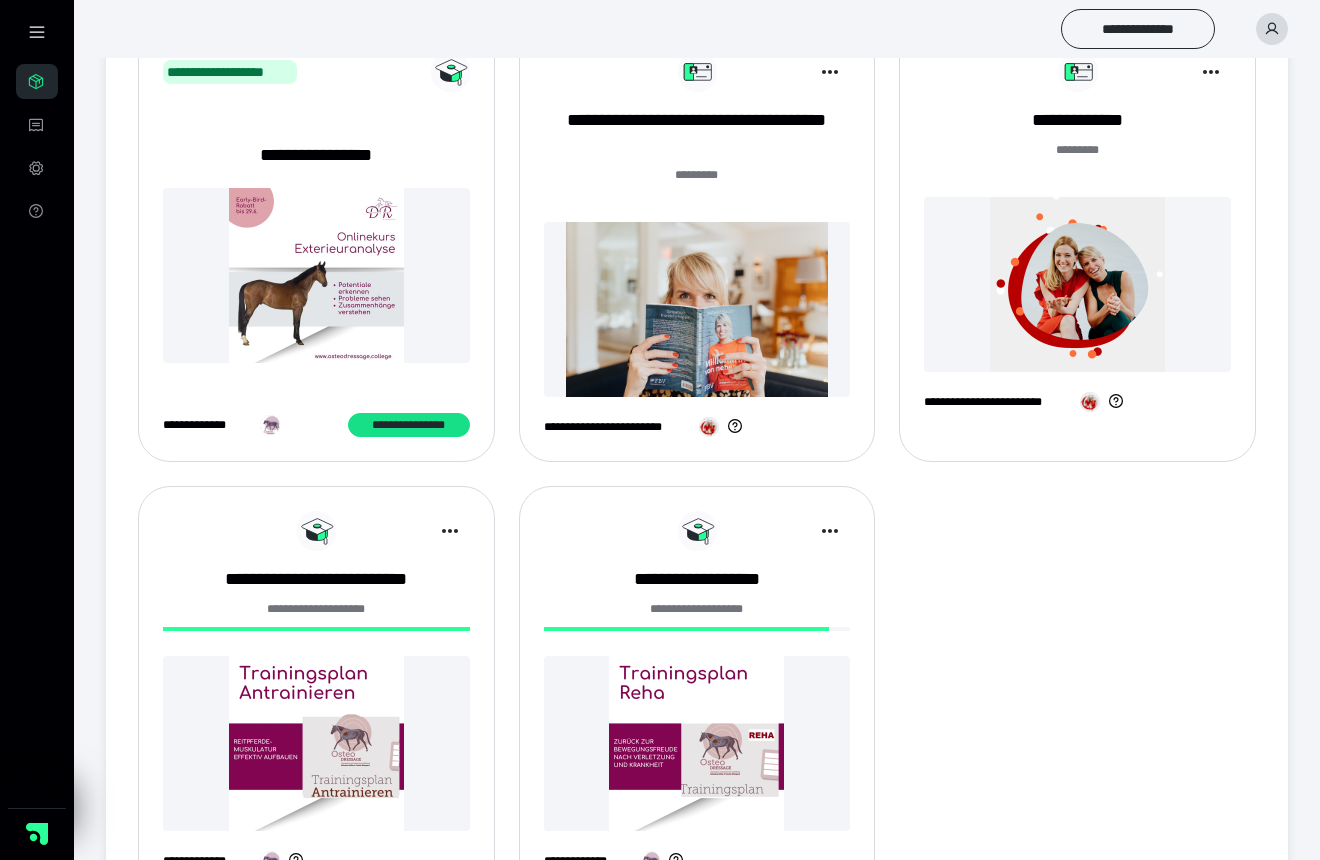 click at bounding box center [1077, 284] 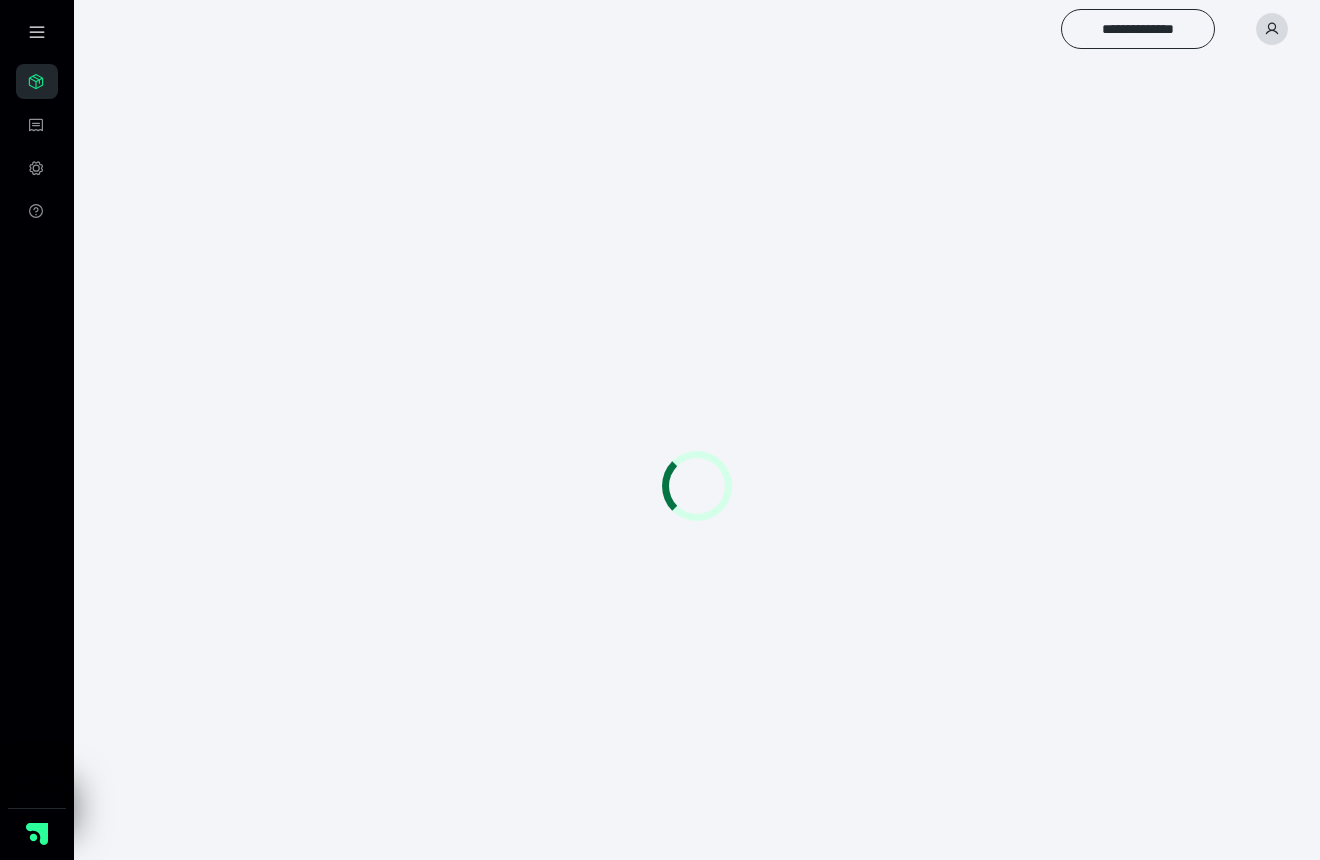 scroll, scrollTop: 0, scrollLeft: 0, axis: both 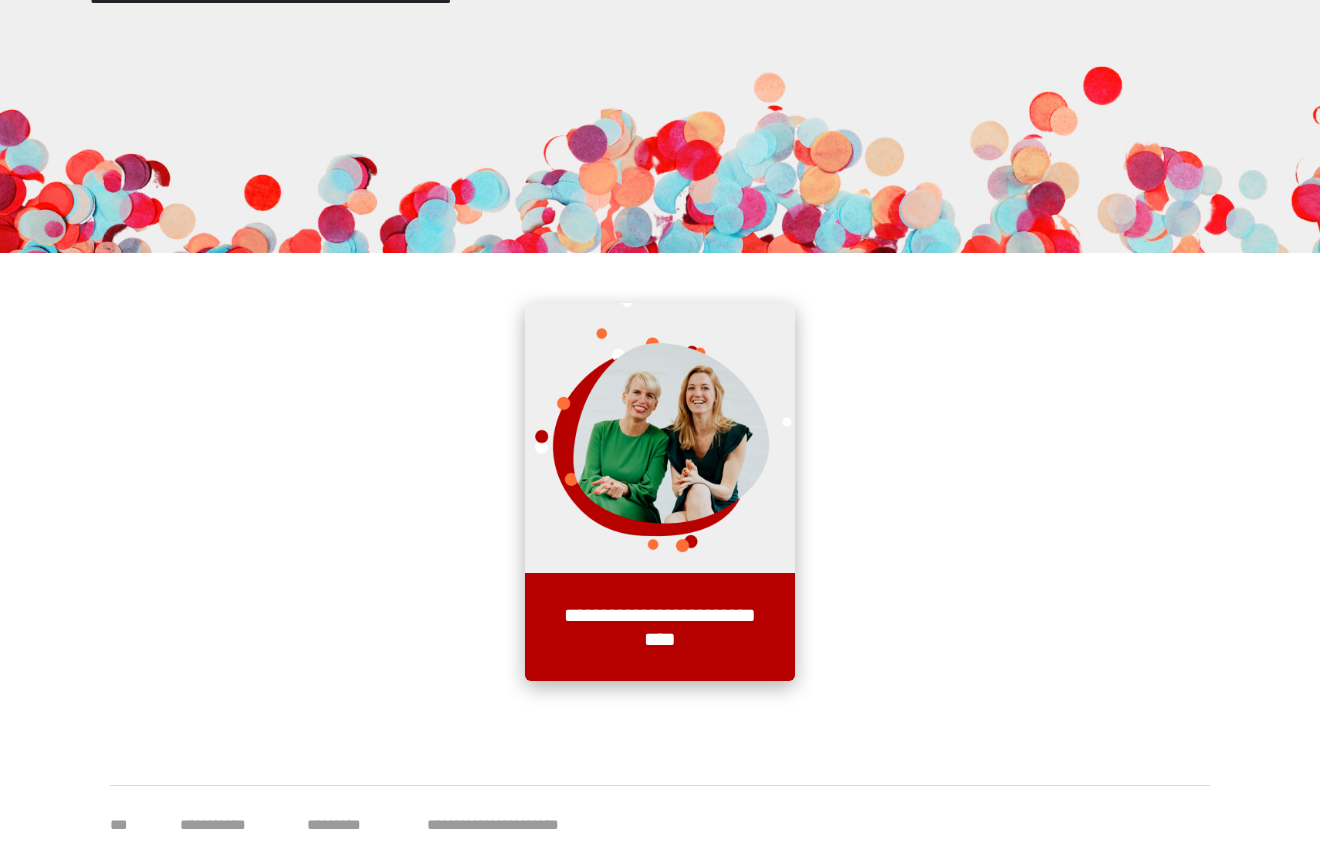 click on "**********" at bounding box center [660, 627] 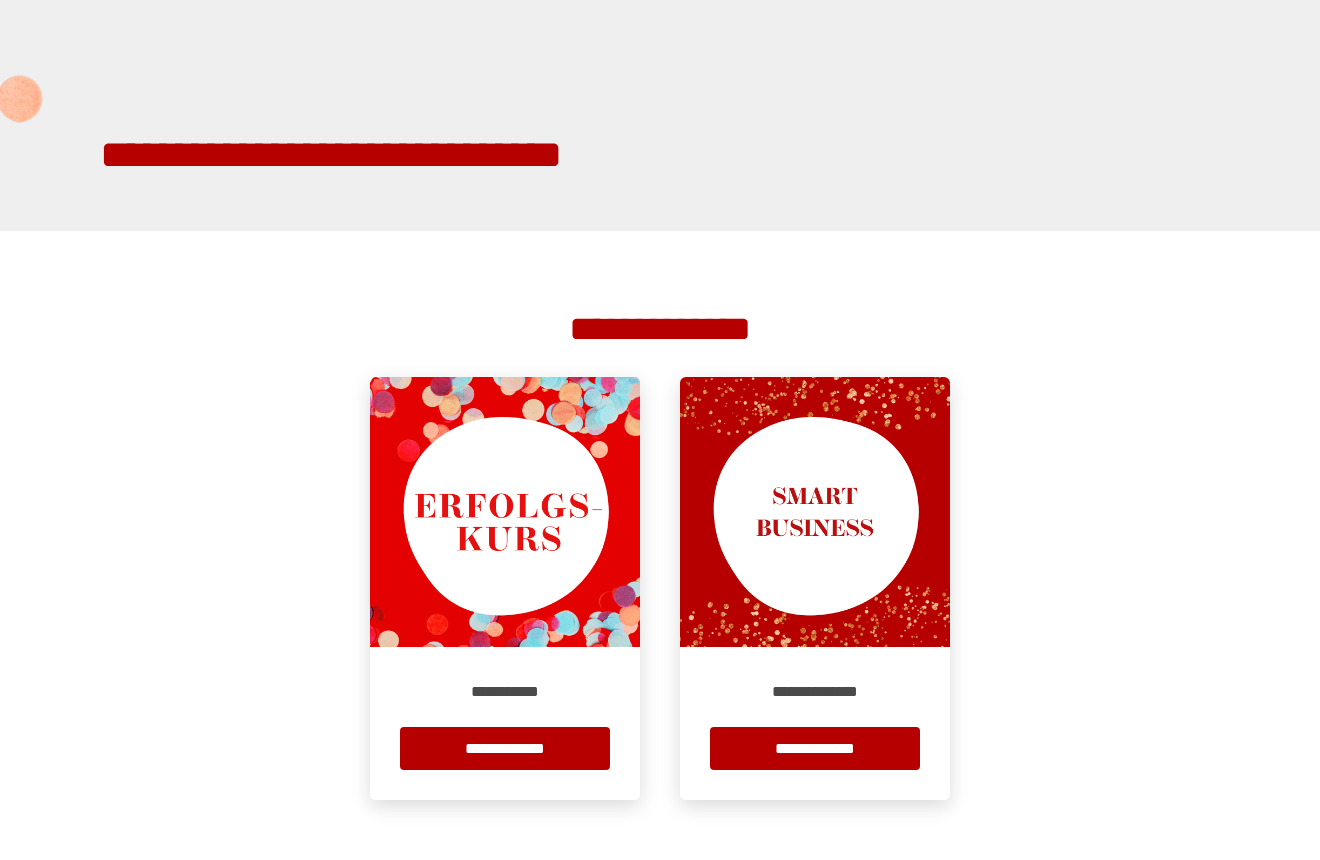 scroll, scrollTop: 140, scrollLeft: 0, axis: vertical 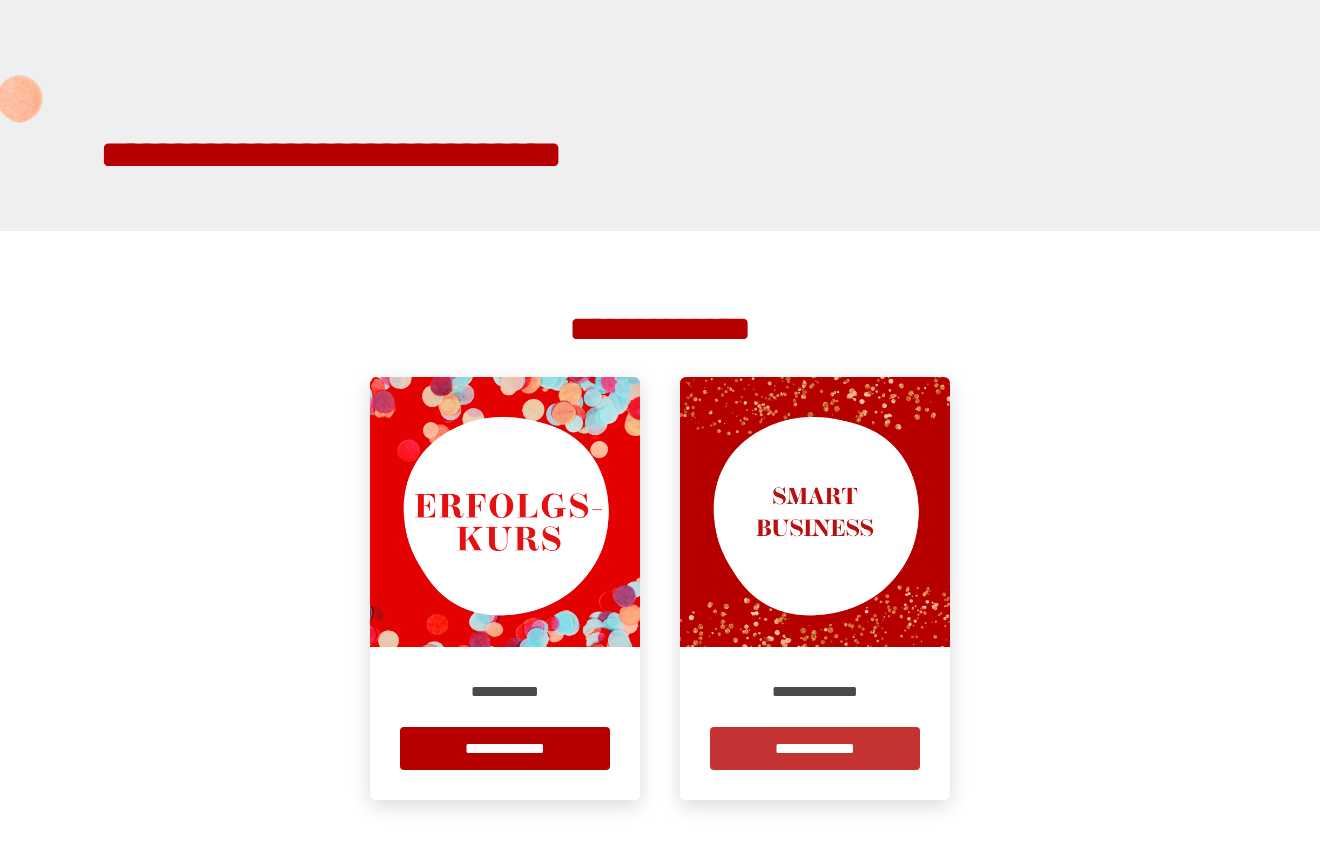 click on "**********" at bounding box center [815, 748] 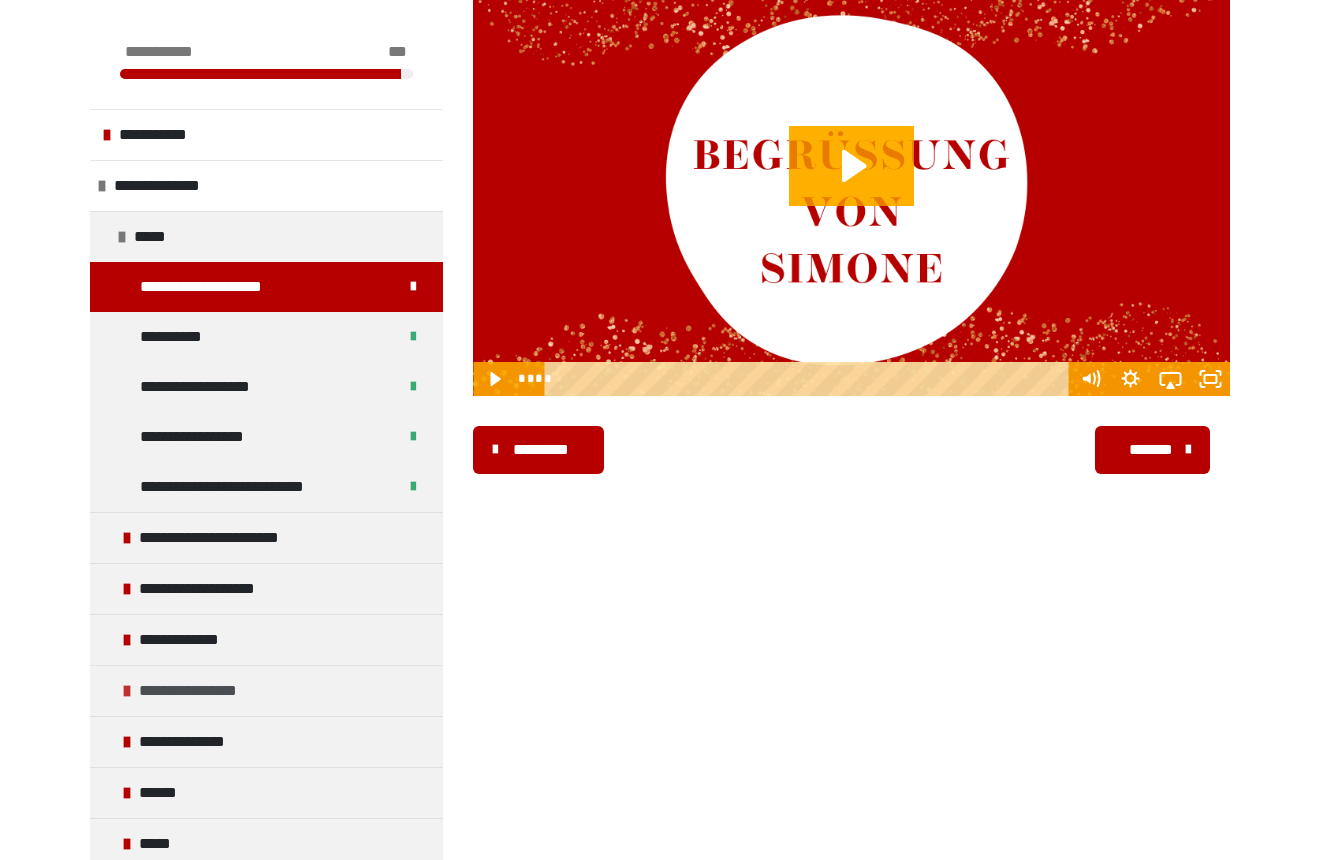 scroll, scrollTop: 431, scrollLeft: 0, axis: vertical 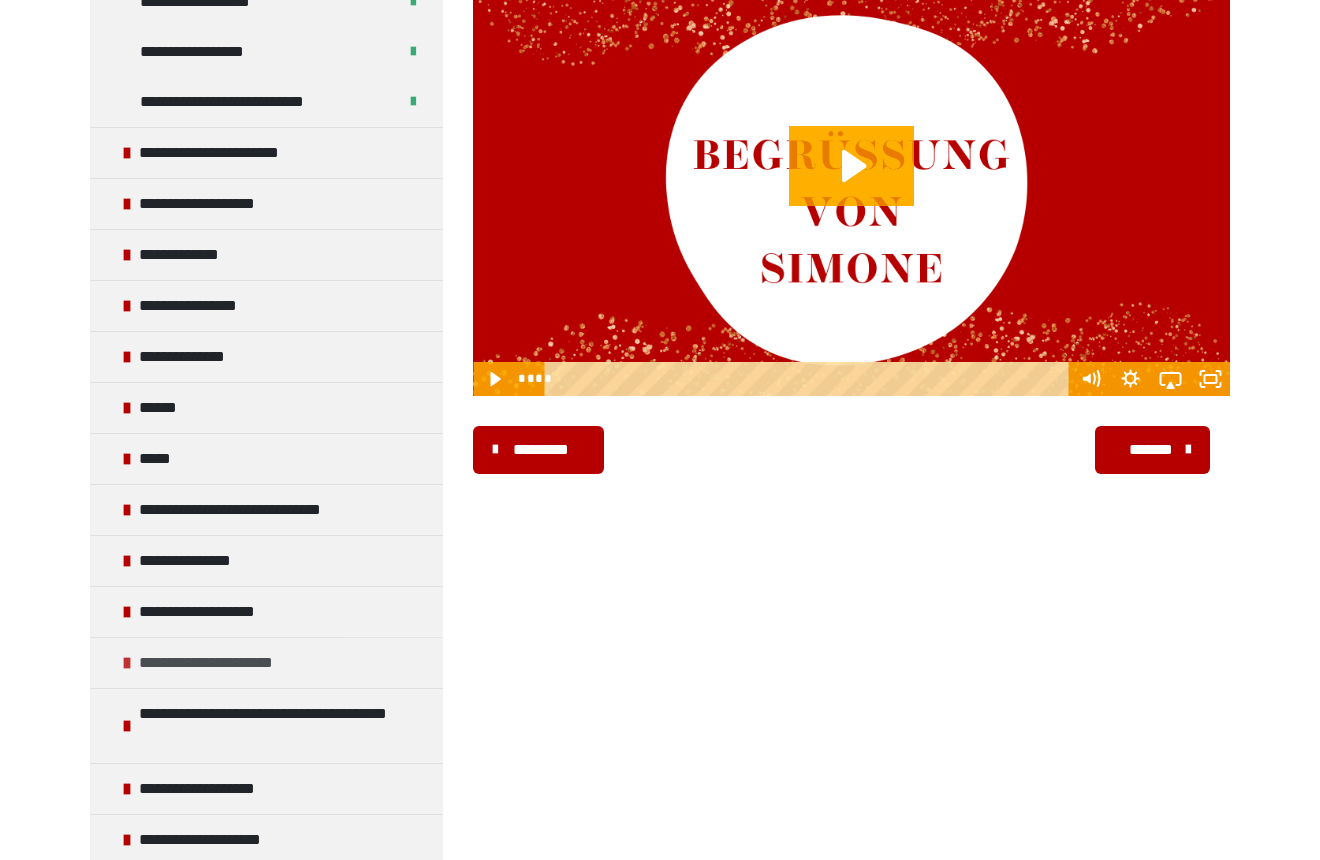 click at bounding box center [127, 663] 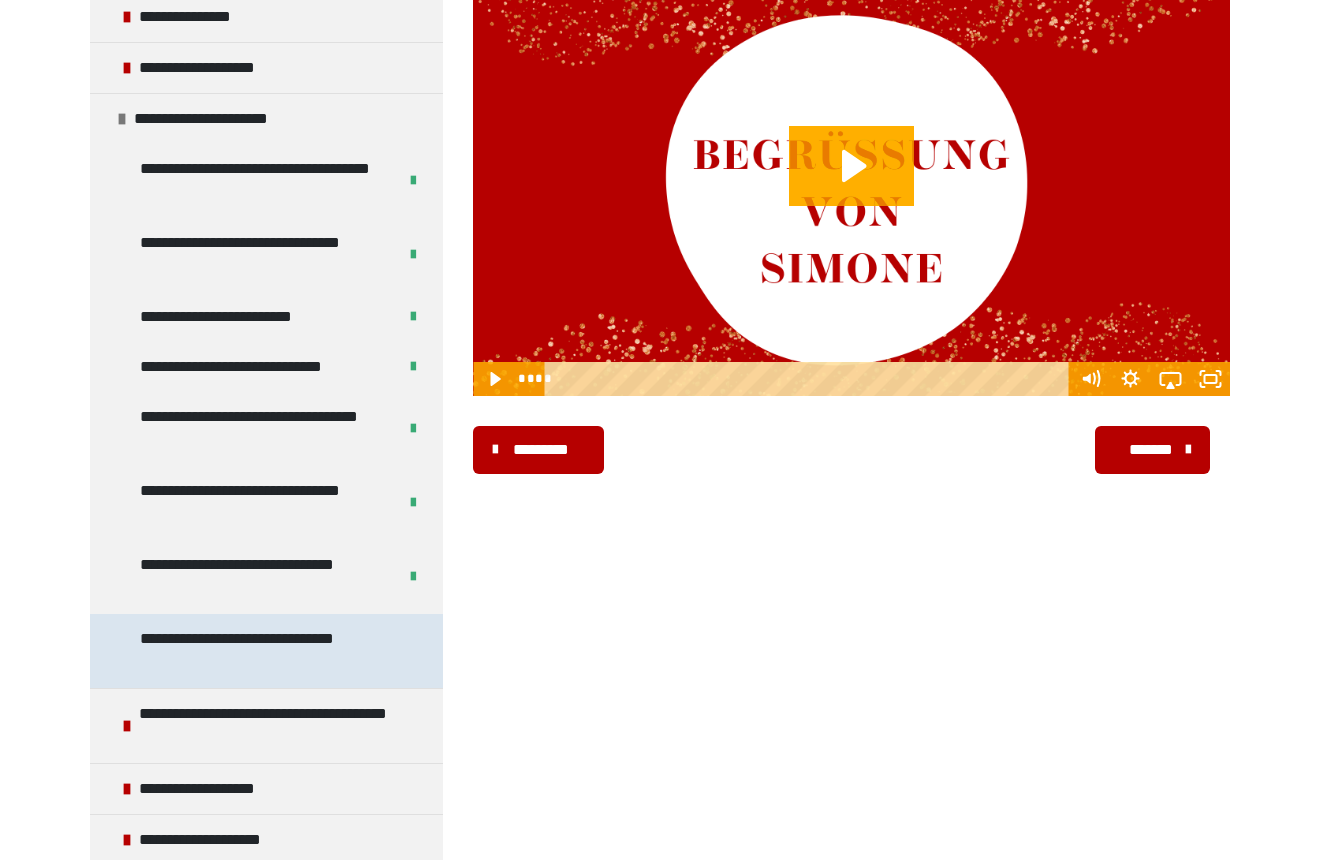 scroll, scrollTop: 929, scrollLeft: 0, axis: vertical 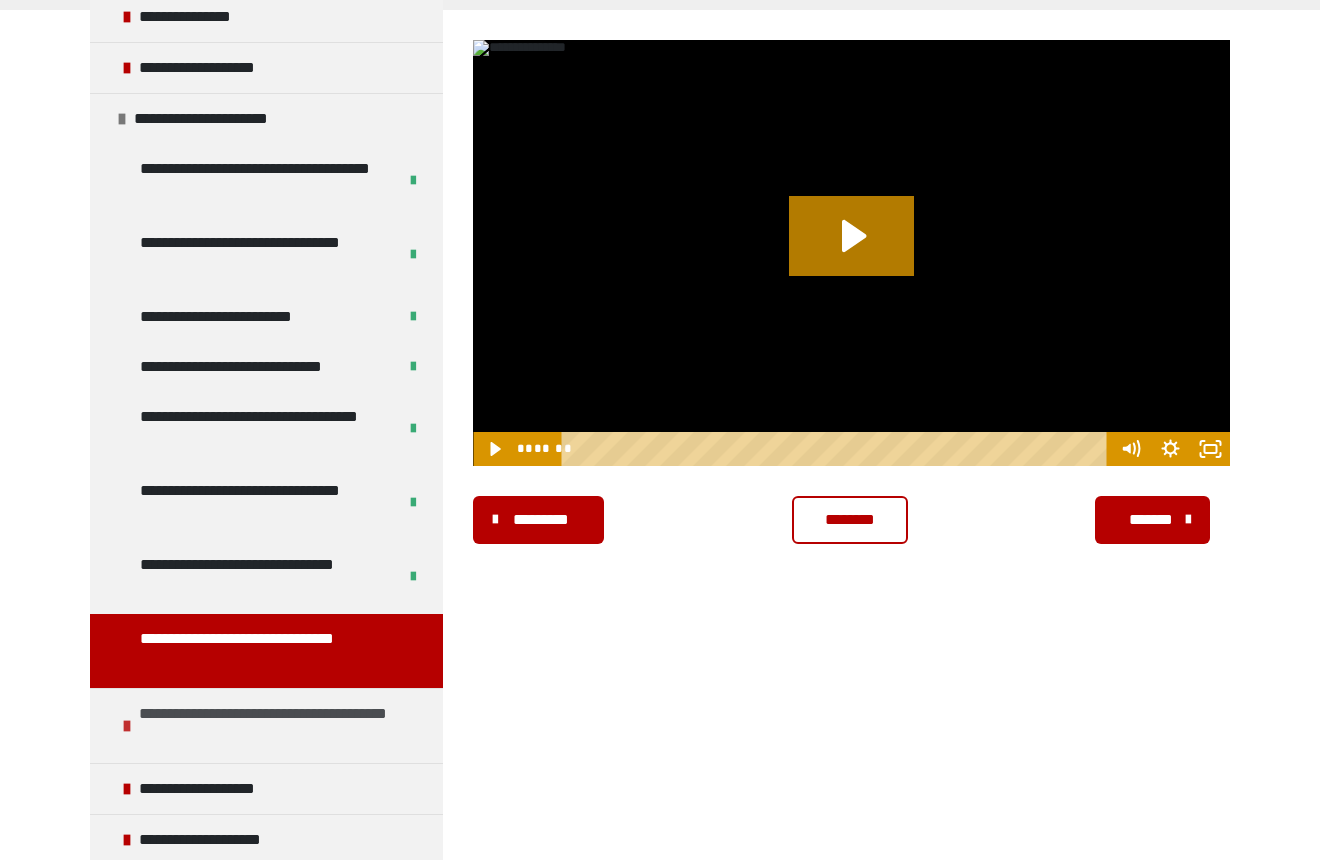 click on "**********" at bounding box center [286, 726] 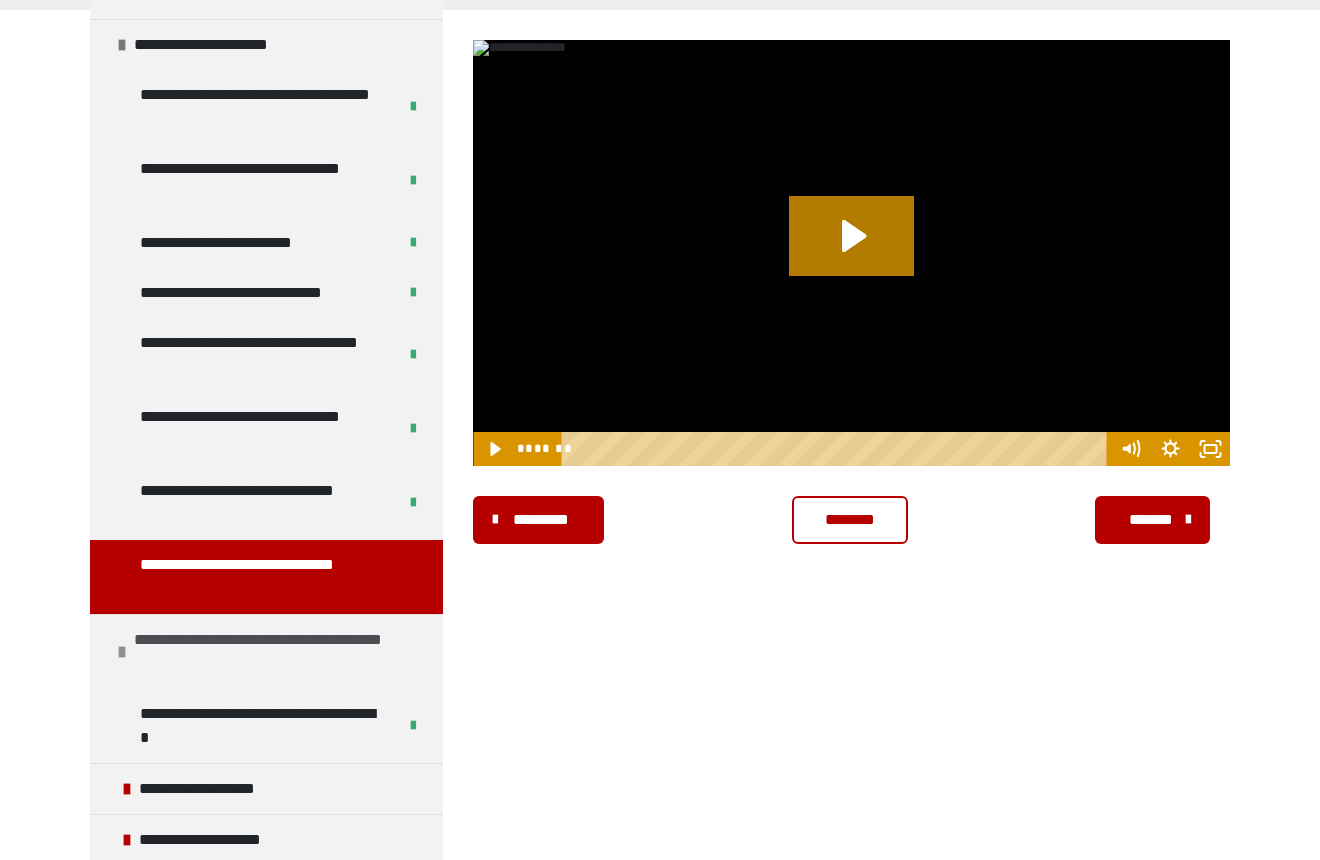 scroll, scrollTop: 1003, scrollLeft: 0, axis: vertical 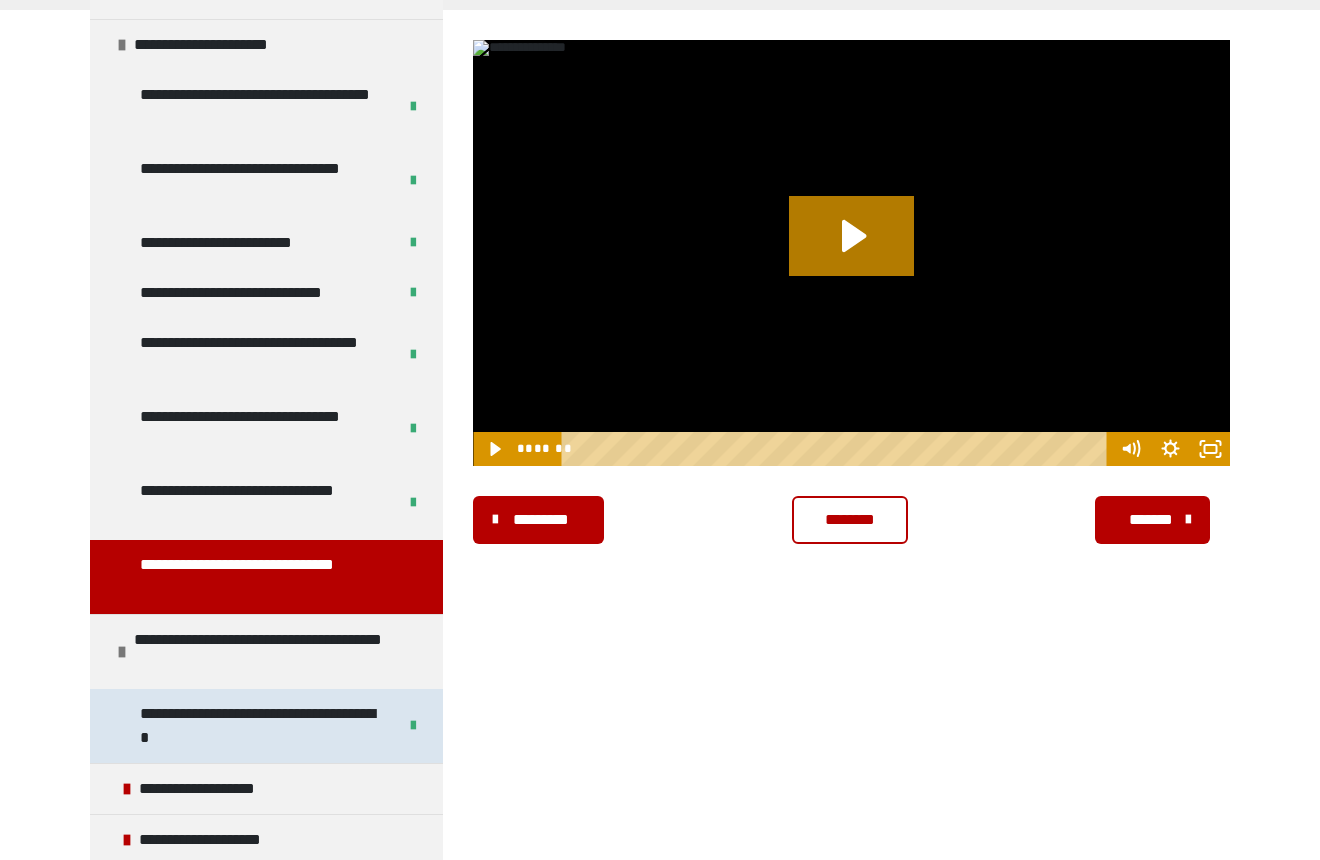 click on "**********" at bounding box center (260, 726) 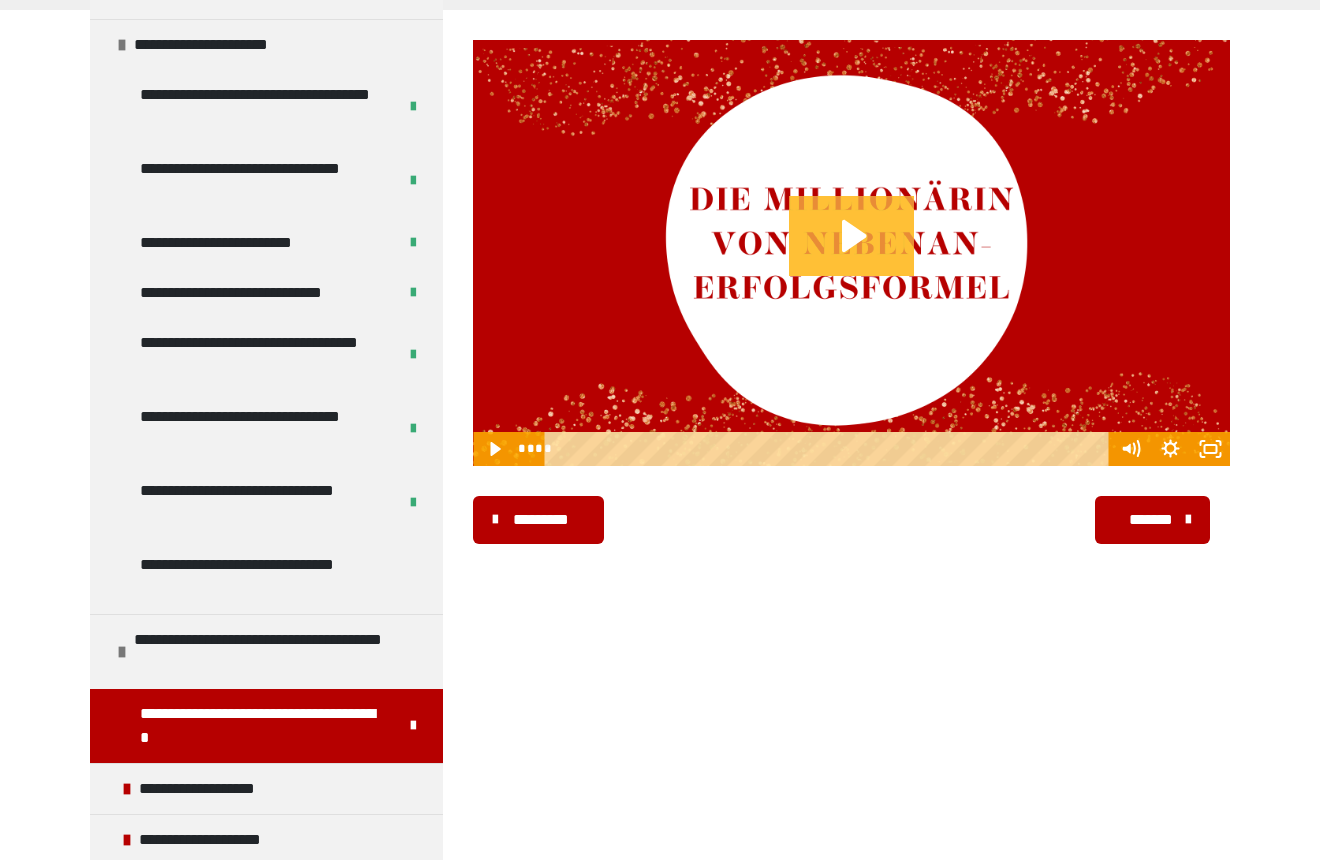 click 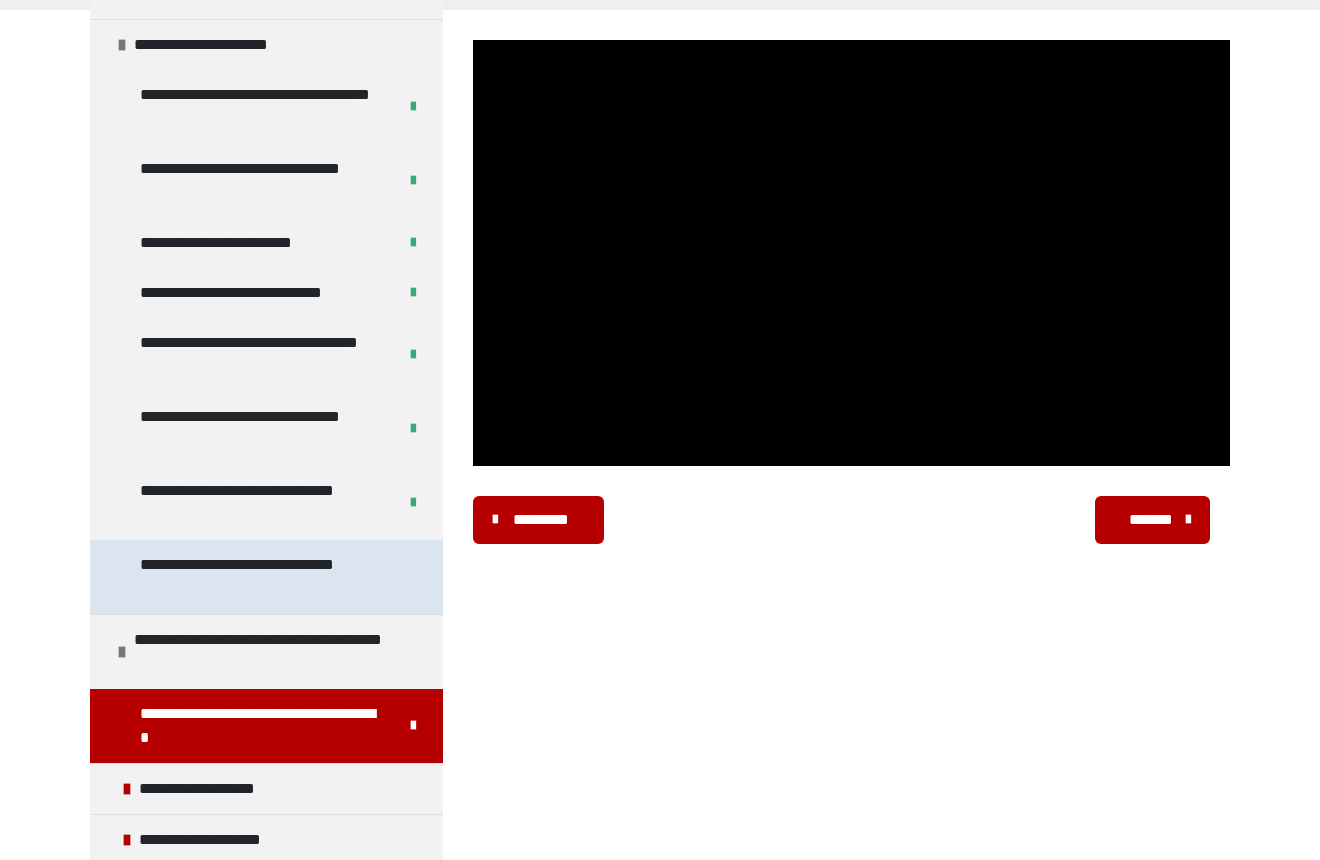 click on "**********" at bounding box center [268, 577] 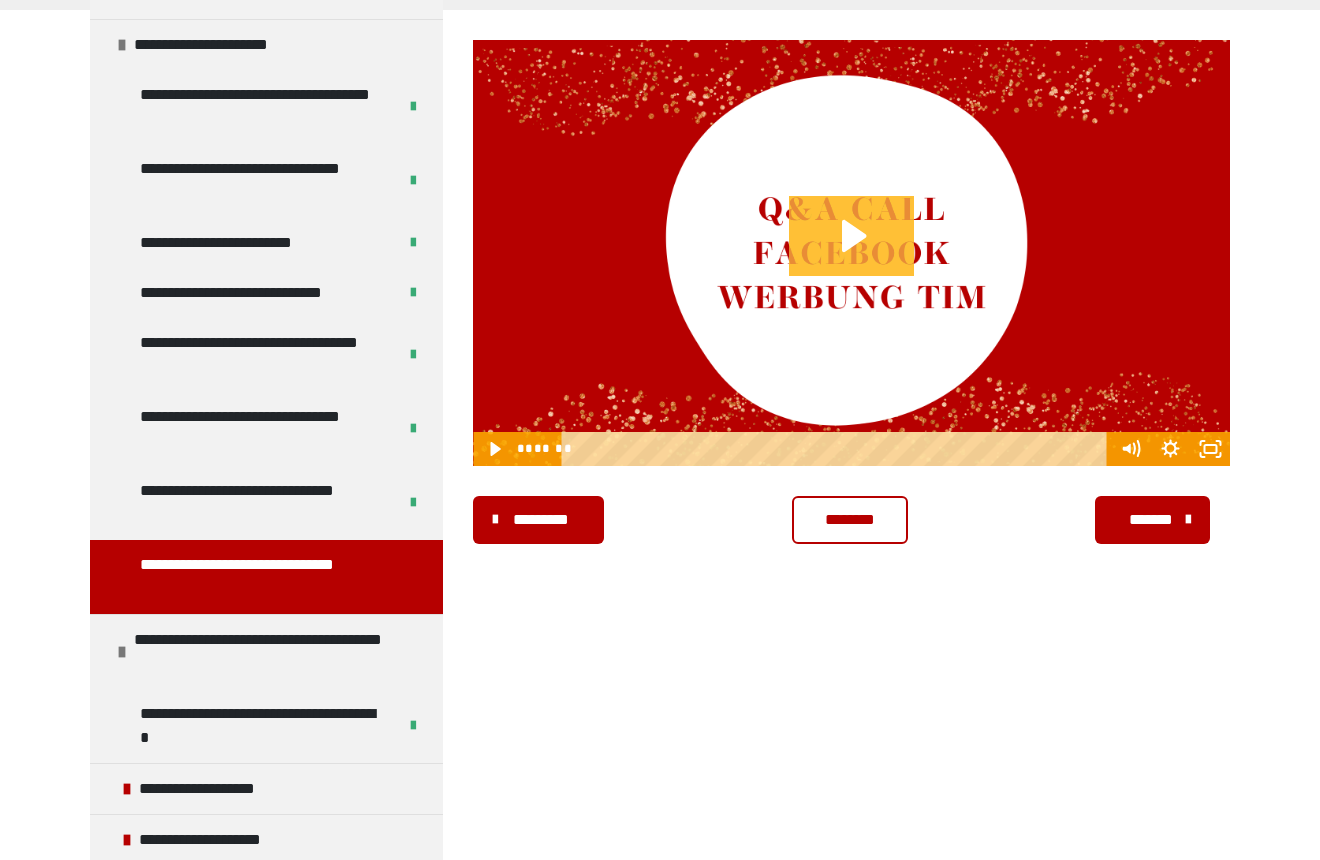 click 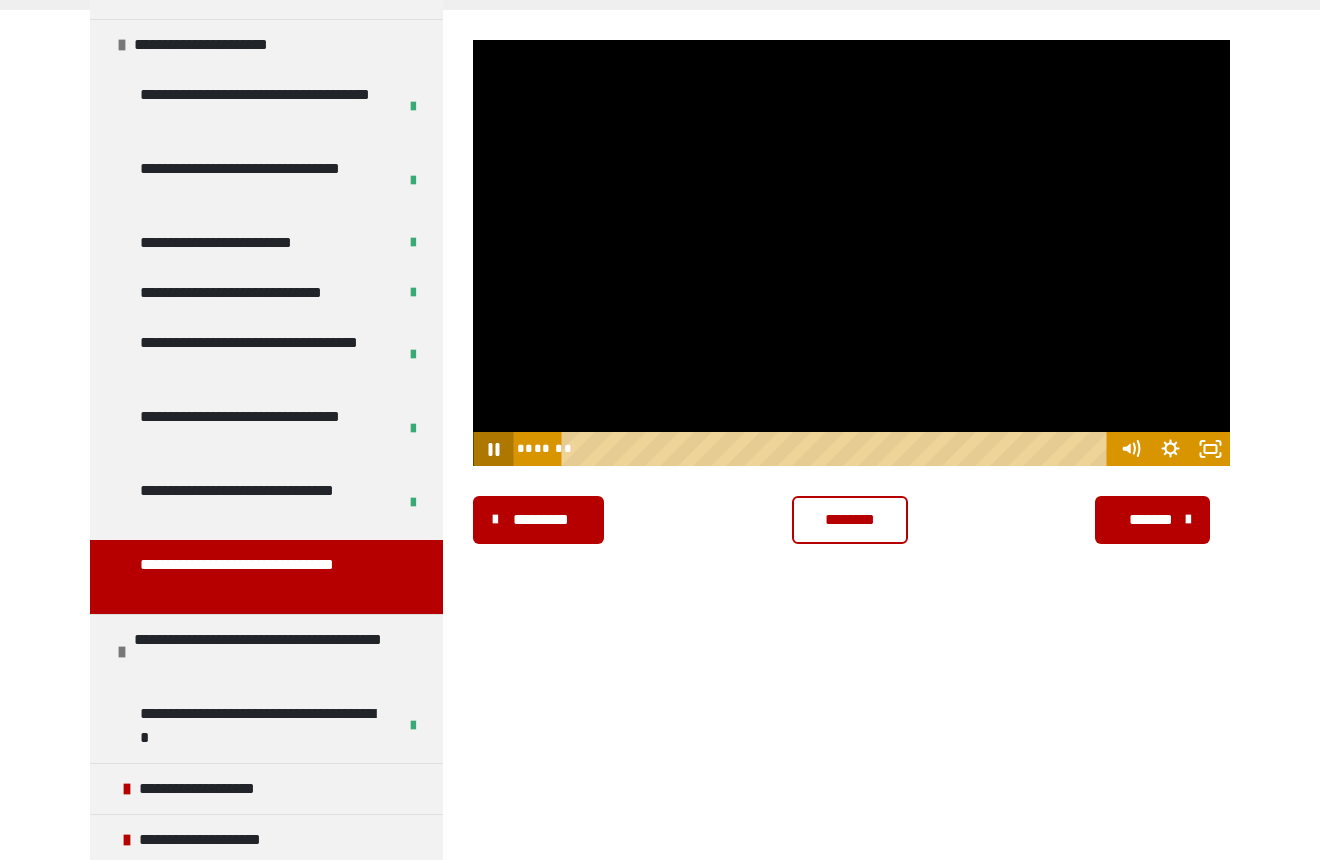 click 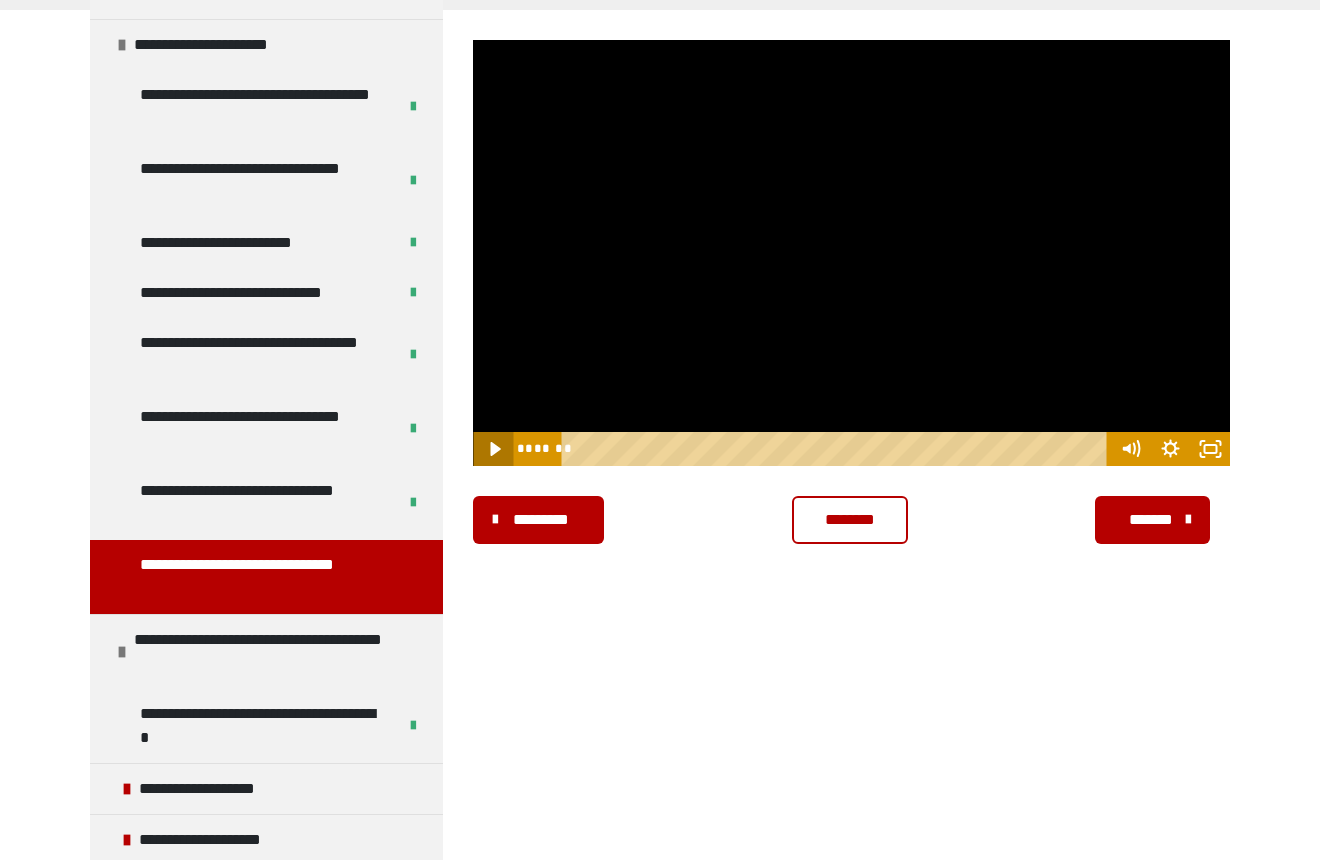 type 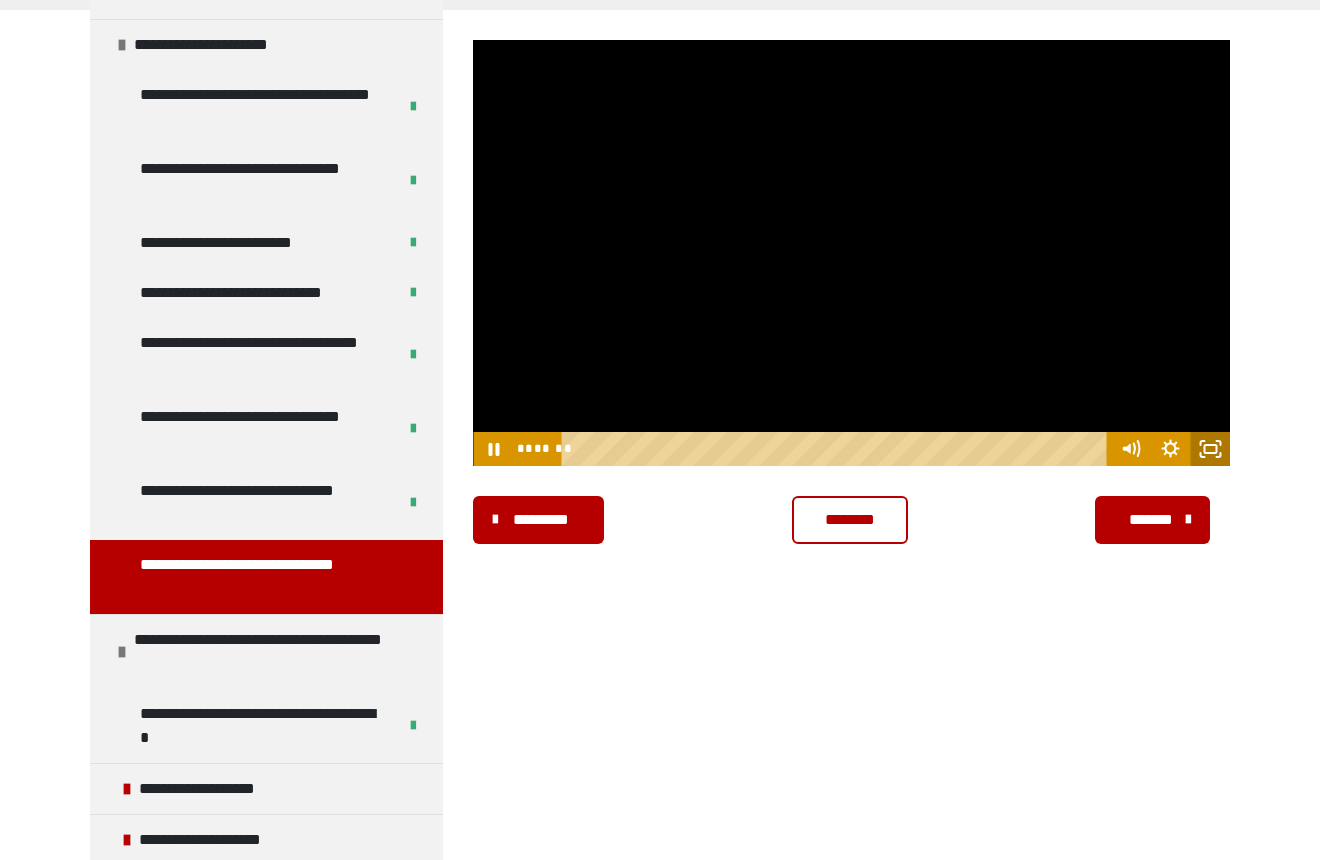 click 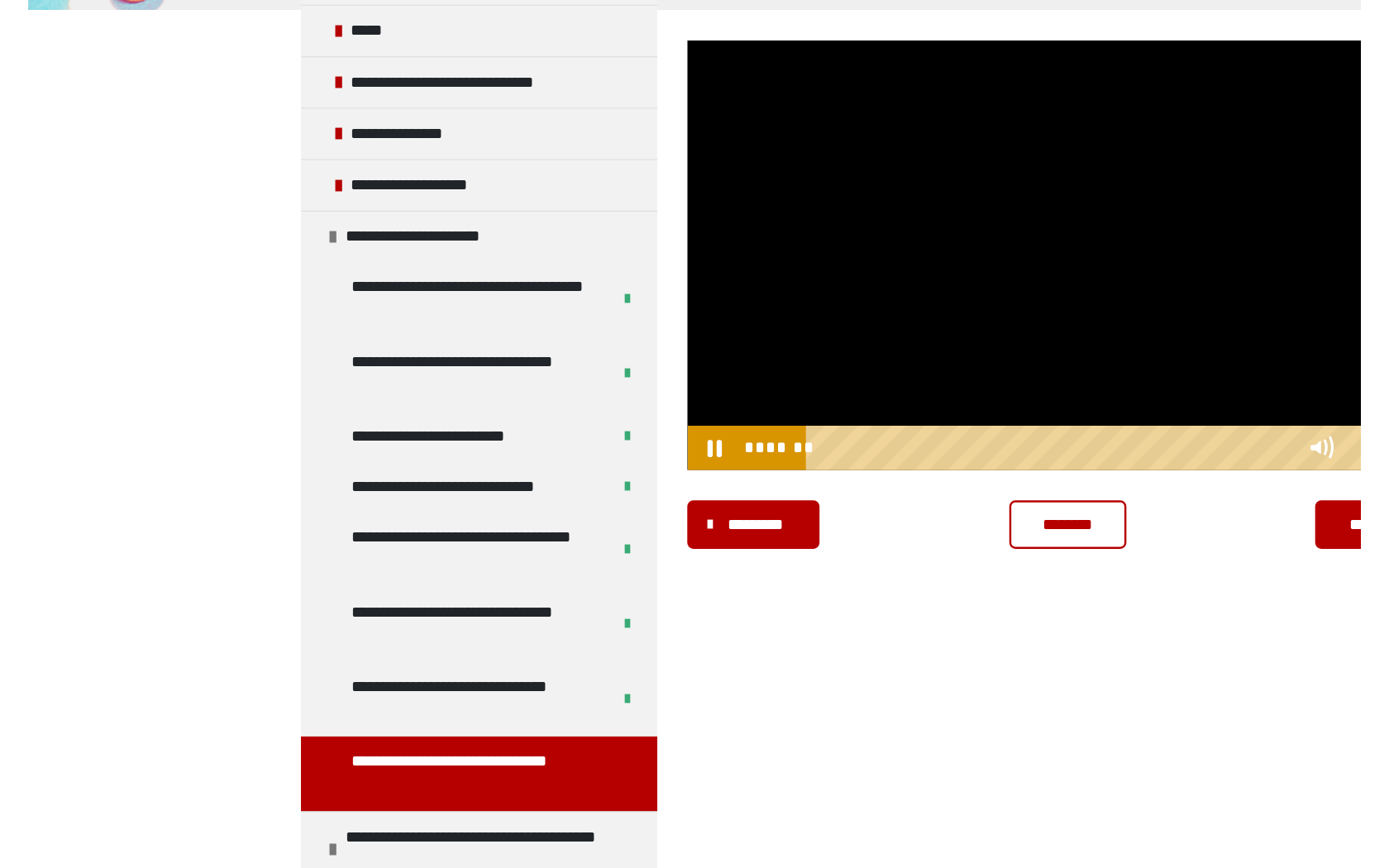 scroll, scrollTop: 242, scrollLeft: 0, axis: vertical 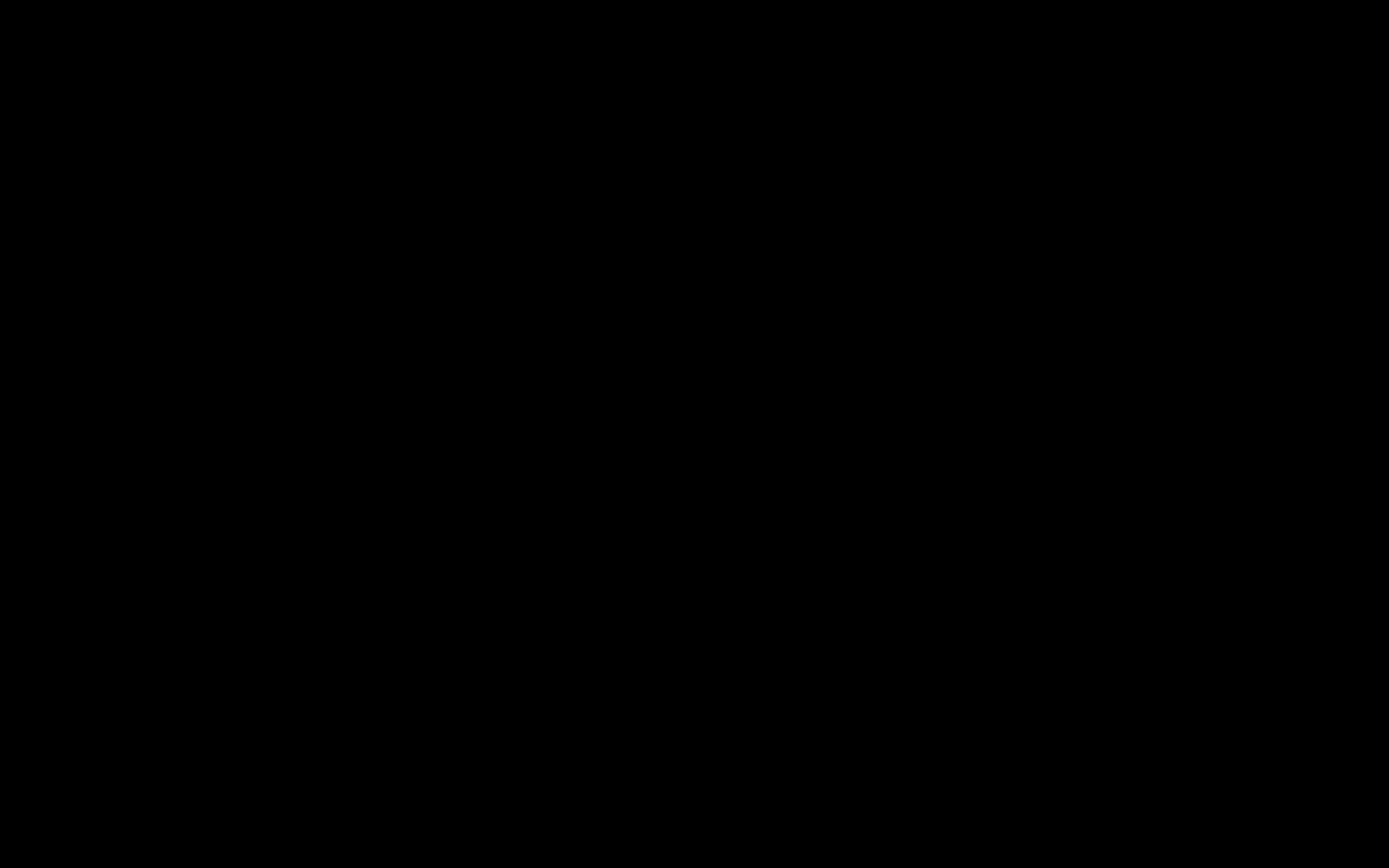 type 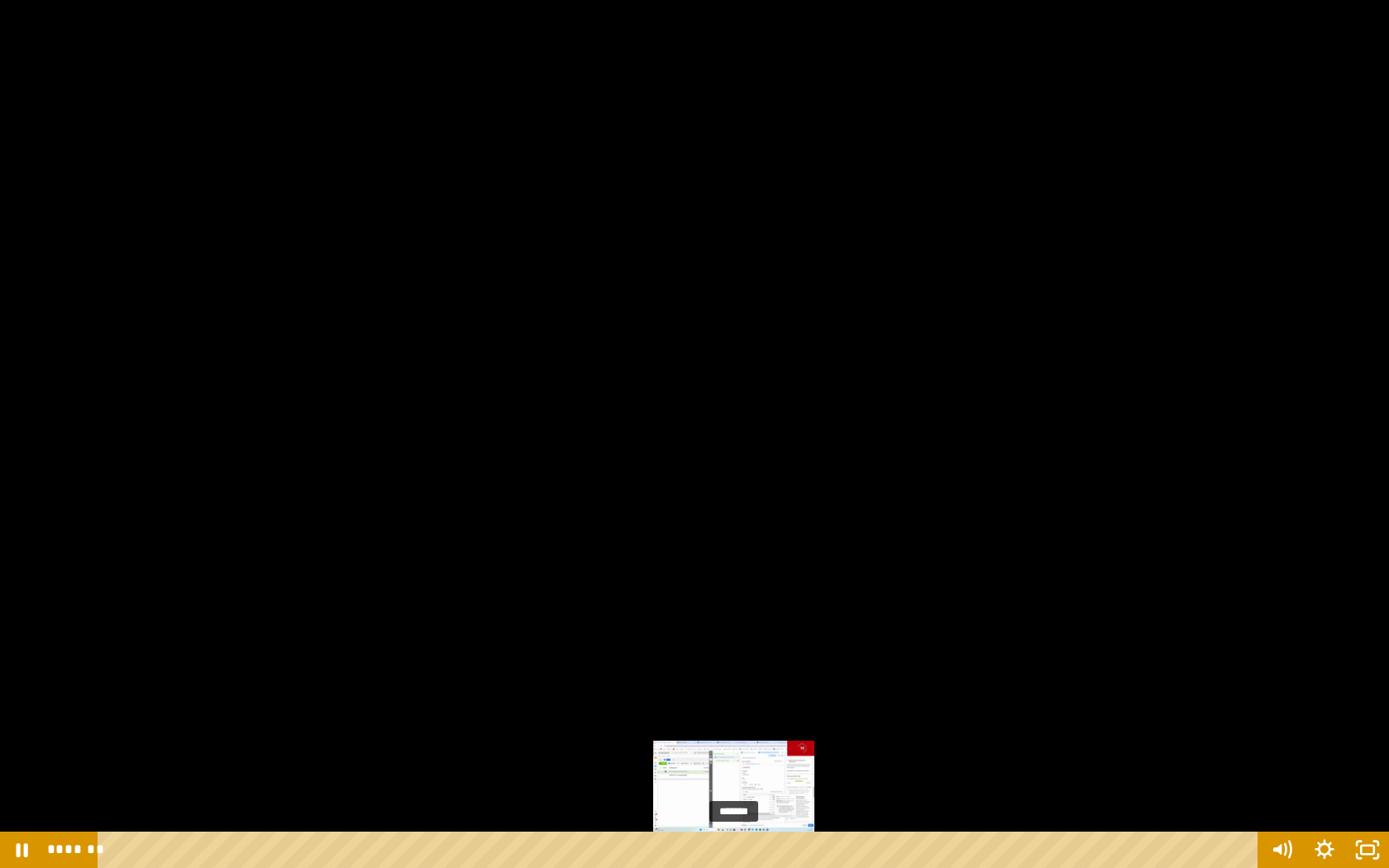 click at bounding box center [733, 850] 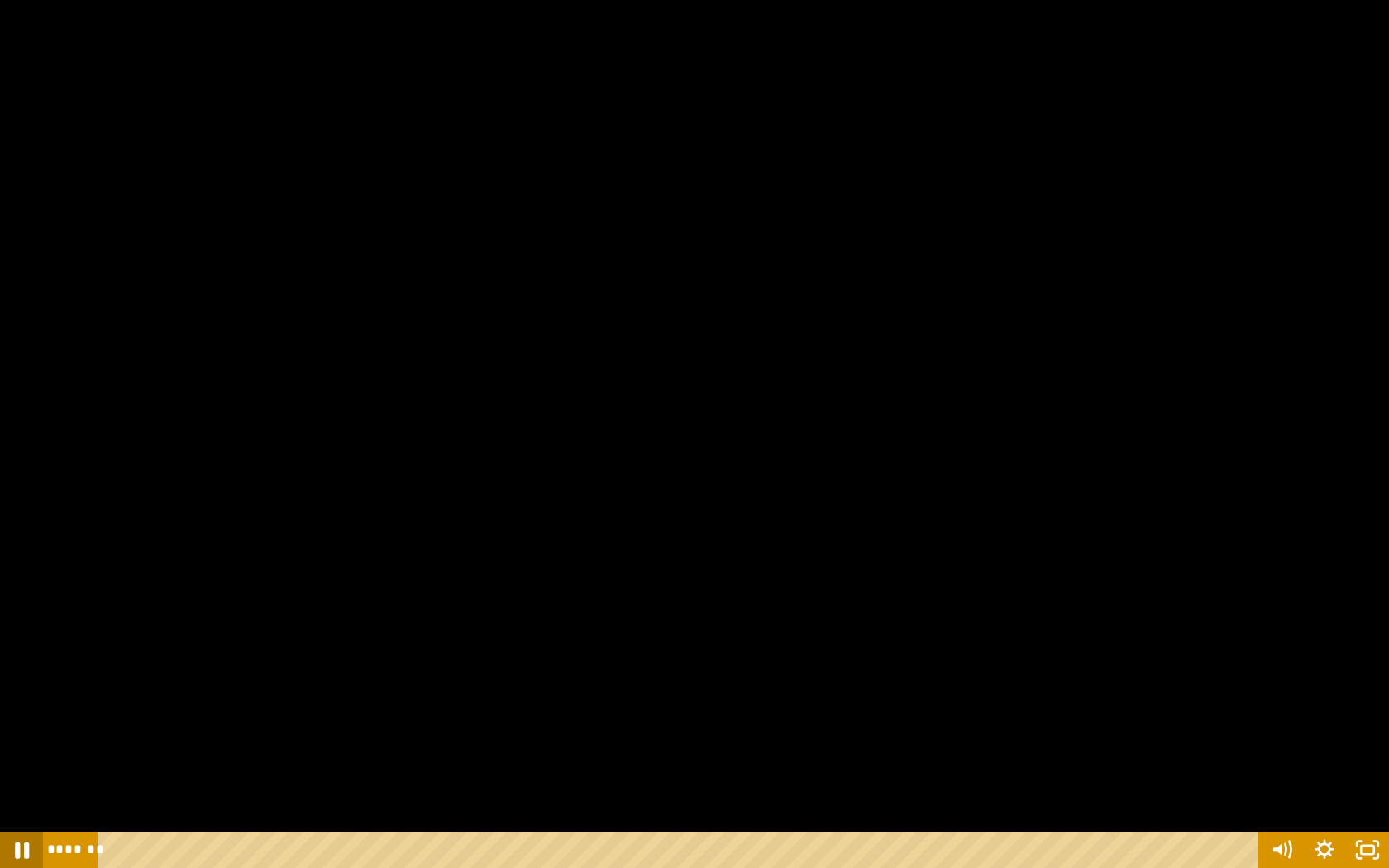 click 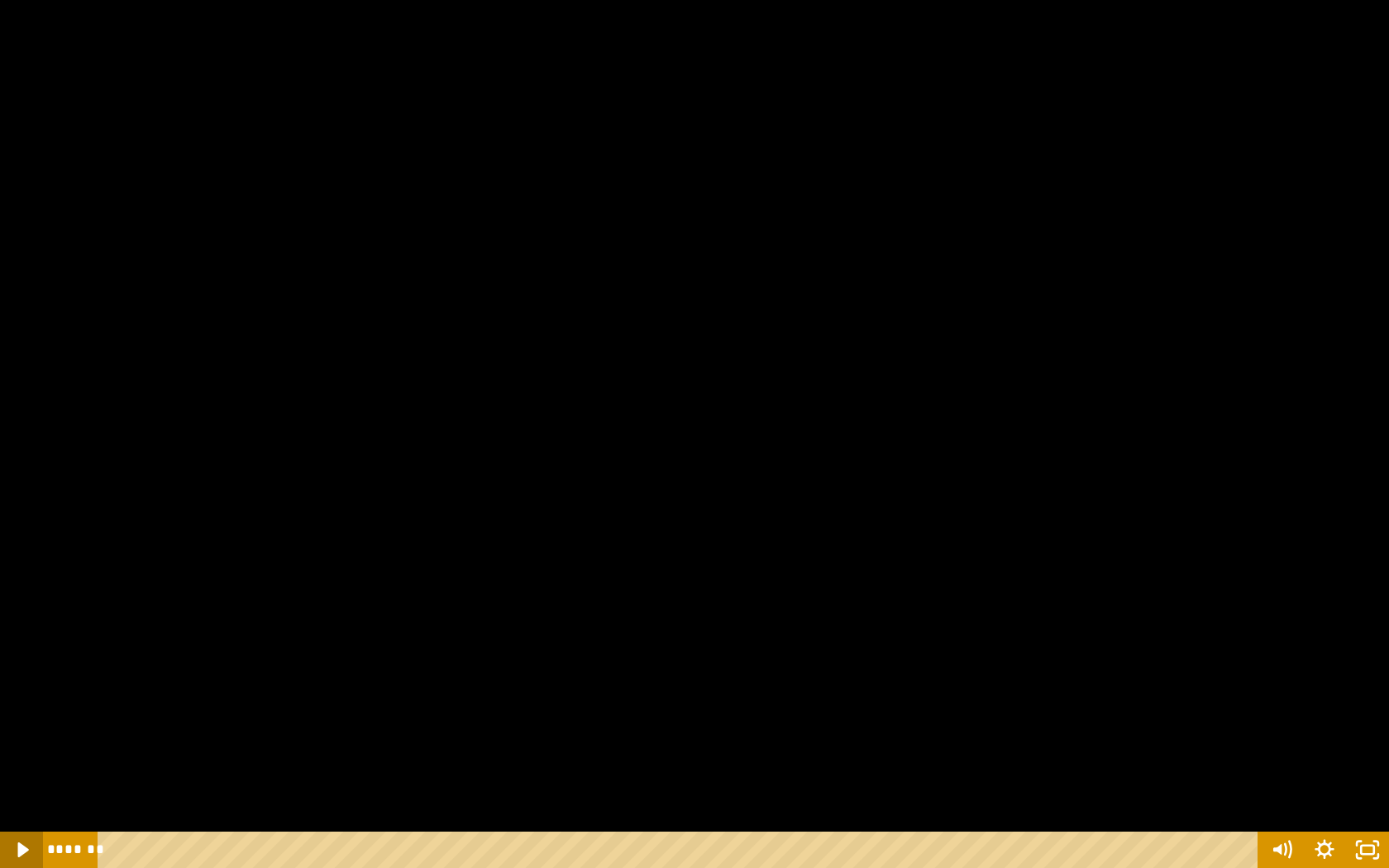 click at bounding box center (21, 850) 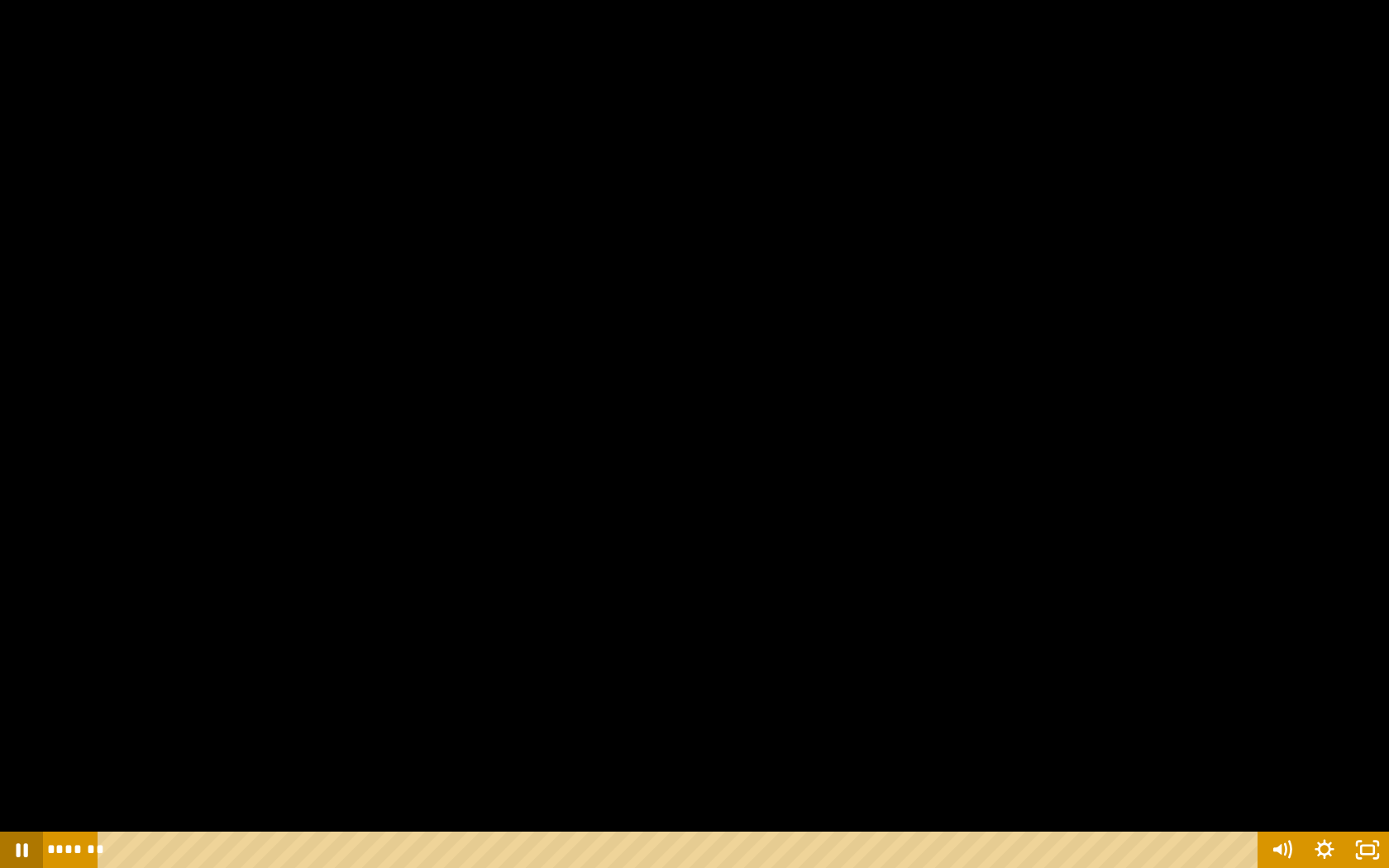 click at bounding box center [21, 850] 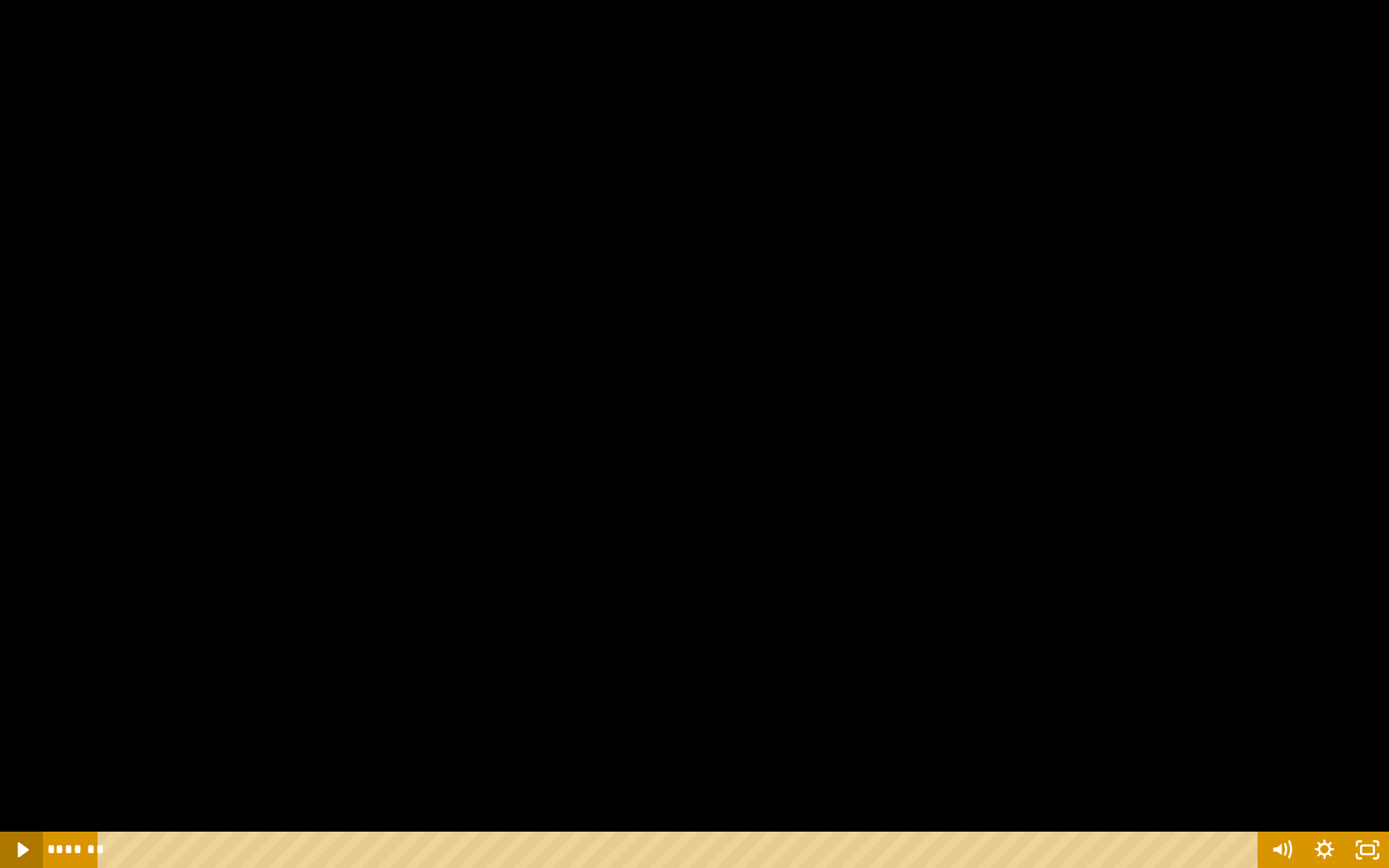 click at bounding box center [21, 850] 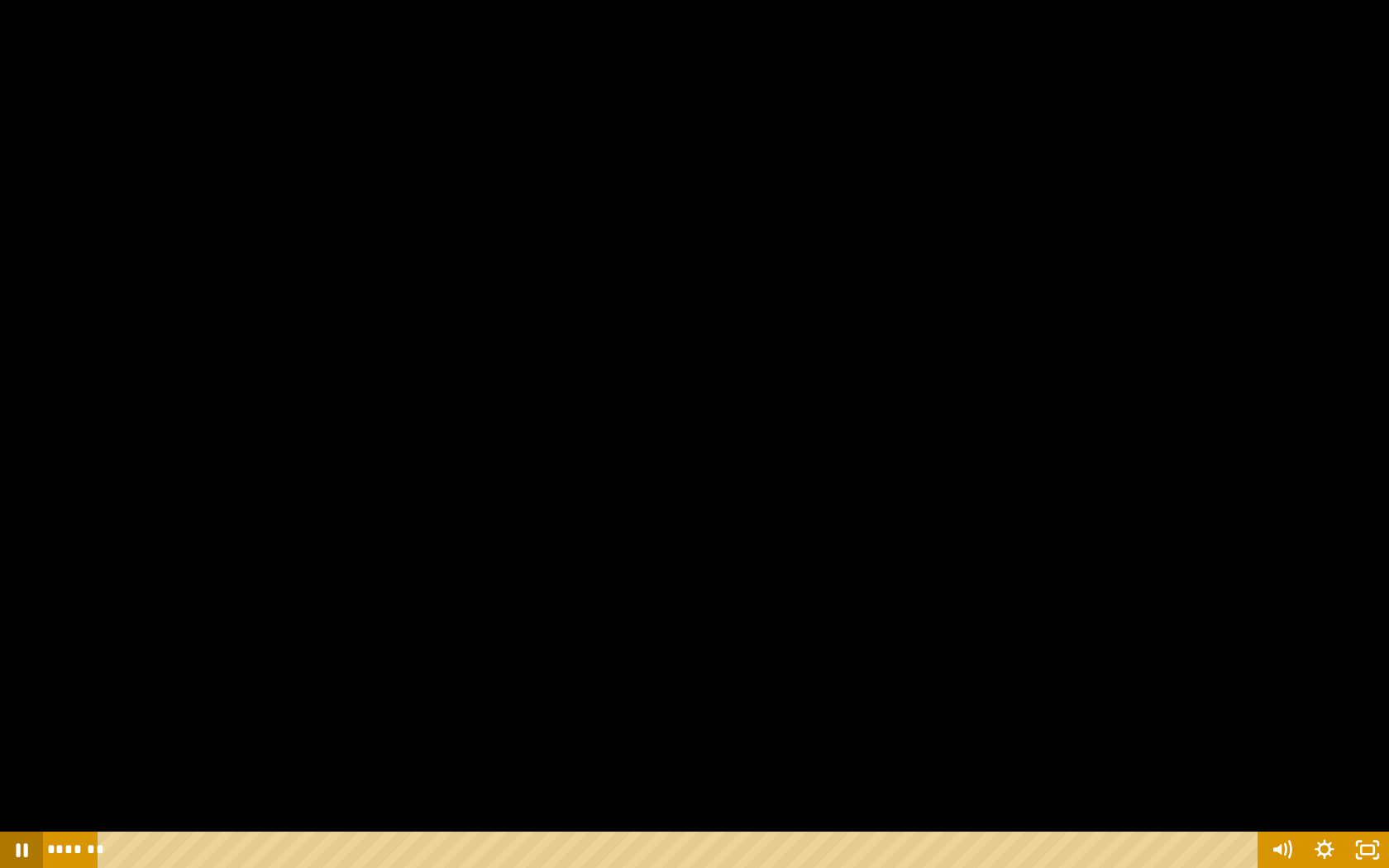 click at bounding box center (21, 850) 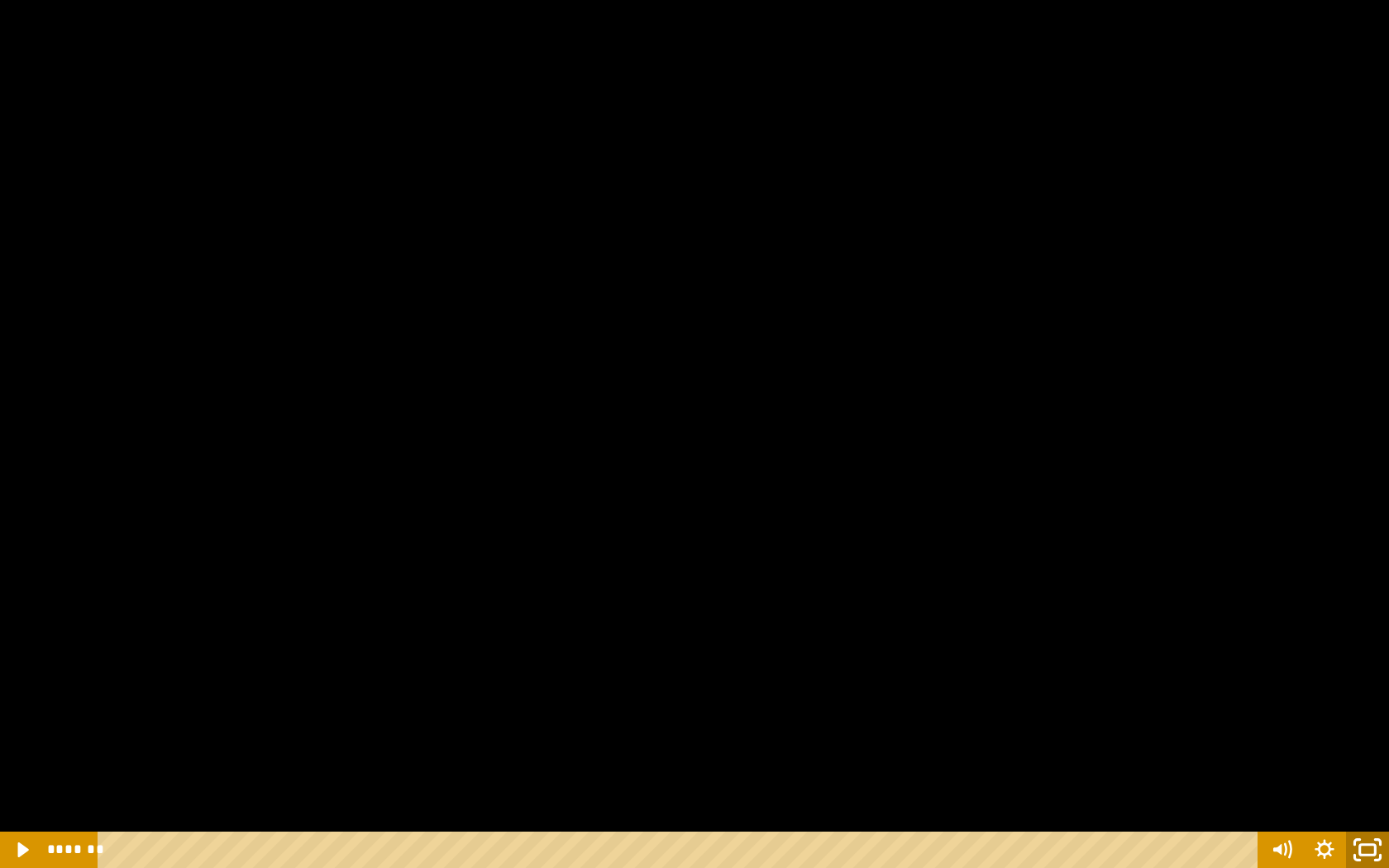 click 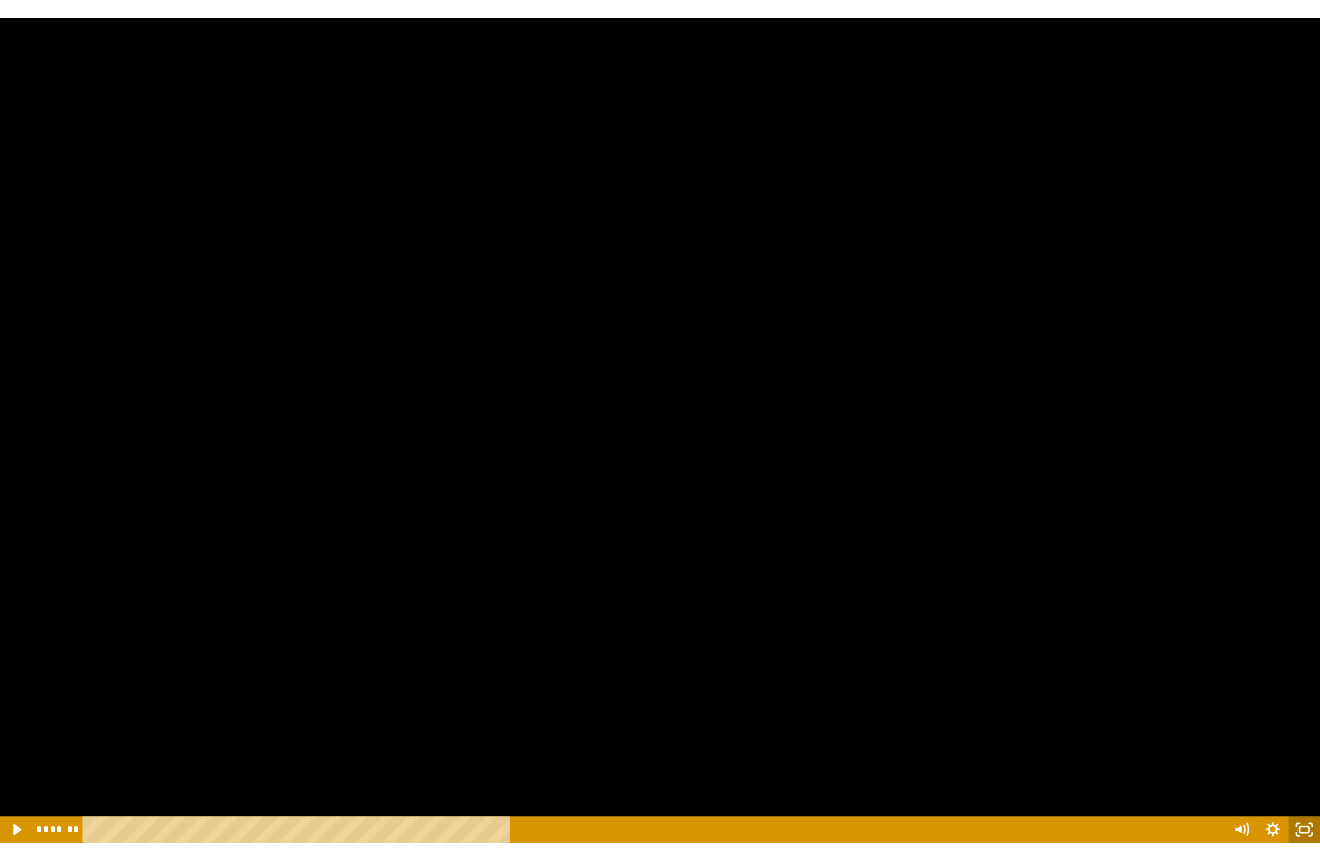 scroll, scrollTop: 361, scrollLeft: 0, axis: vertical 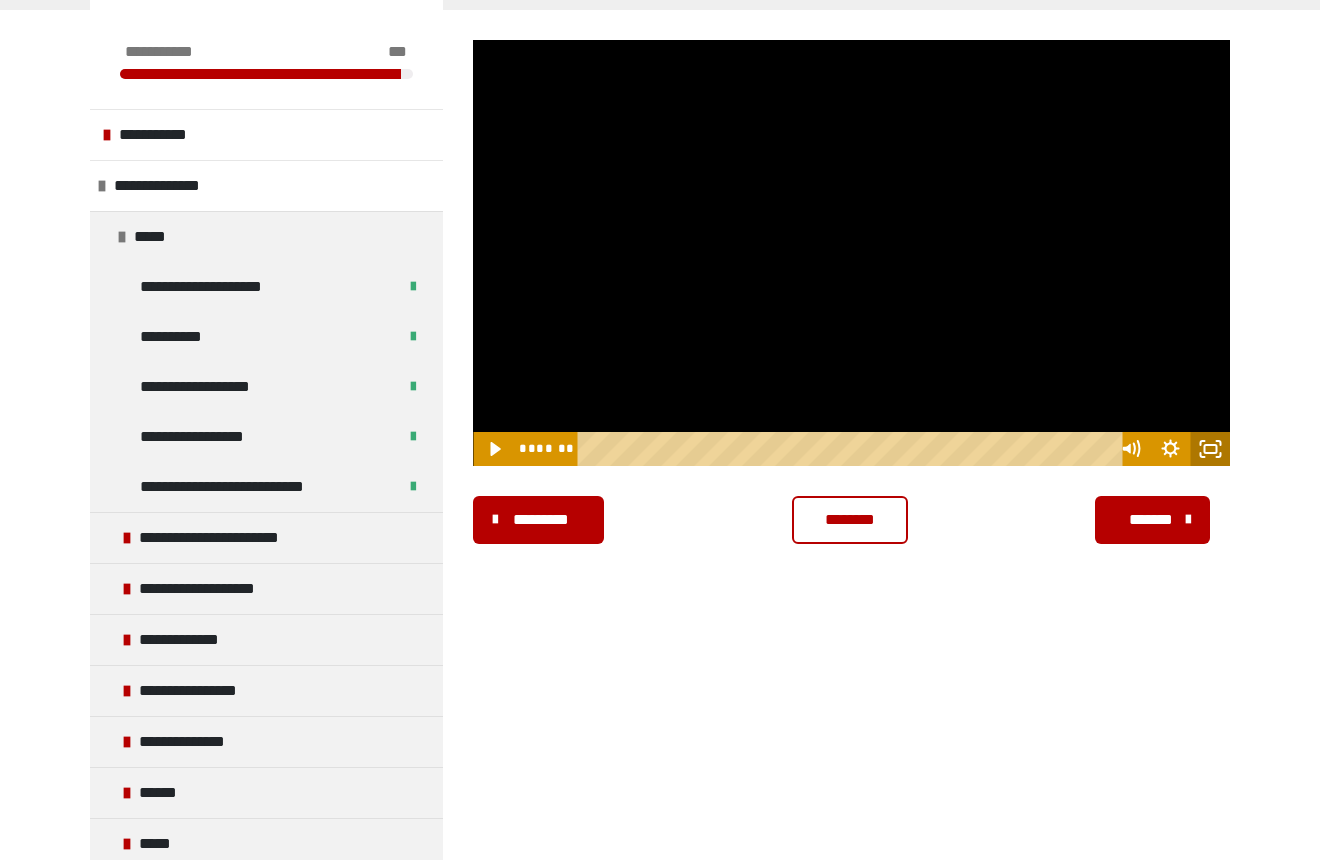 click 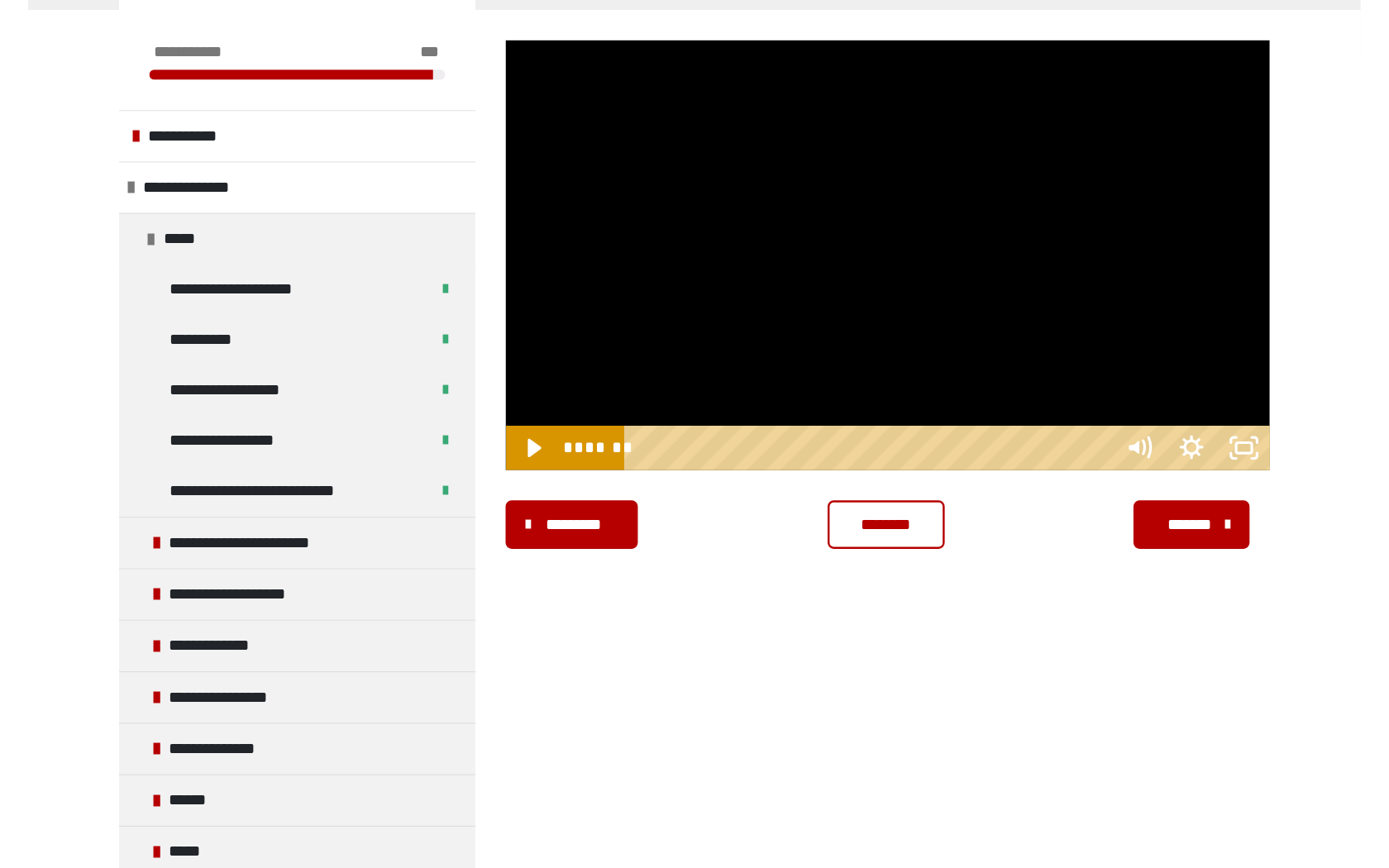 scroll, scrollTop: 242, scrollLeft: 0, axis: vertical 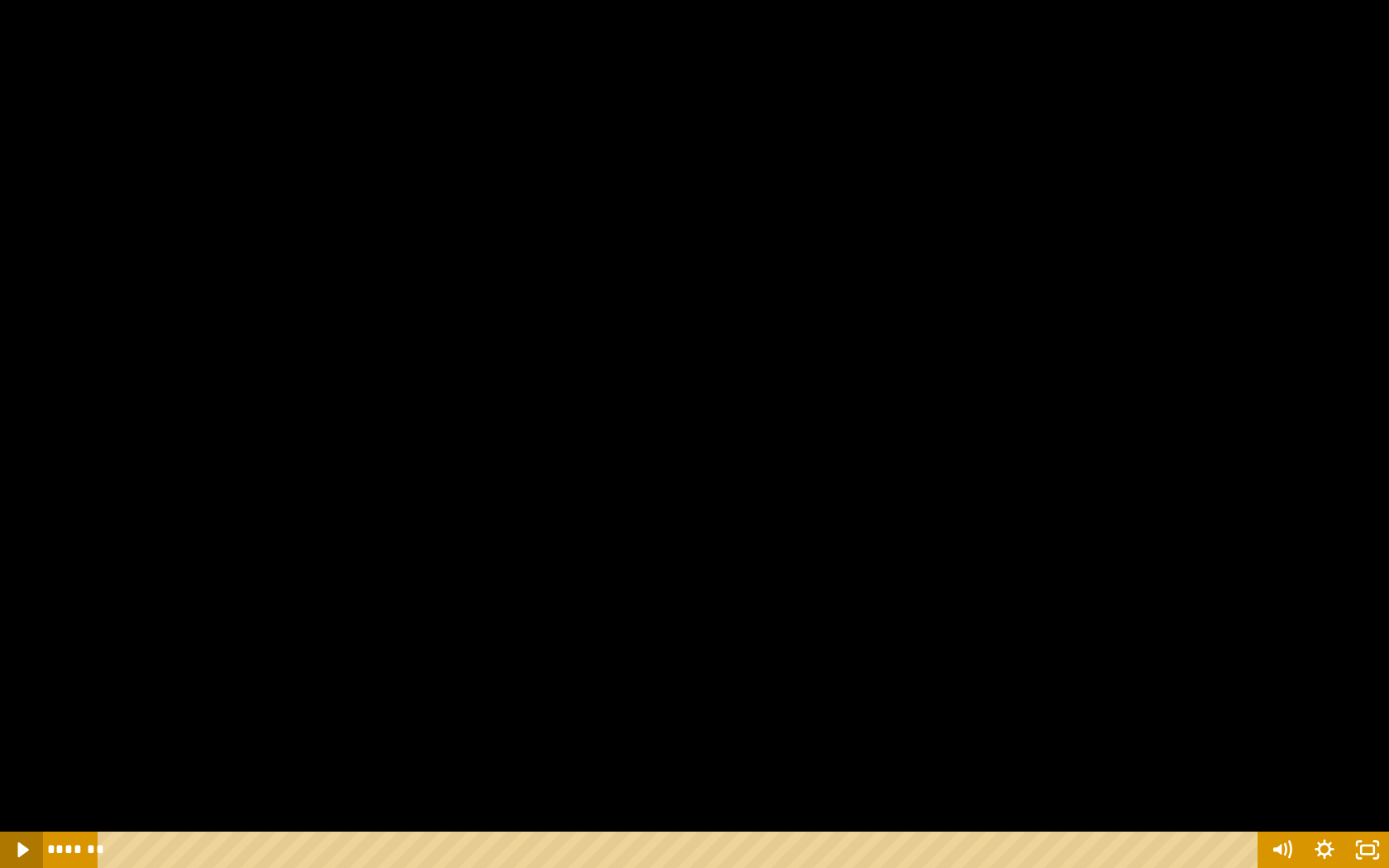click 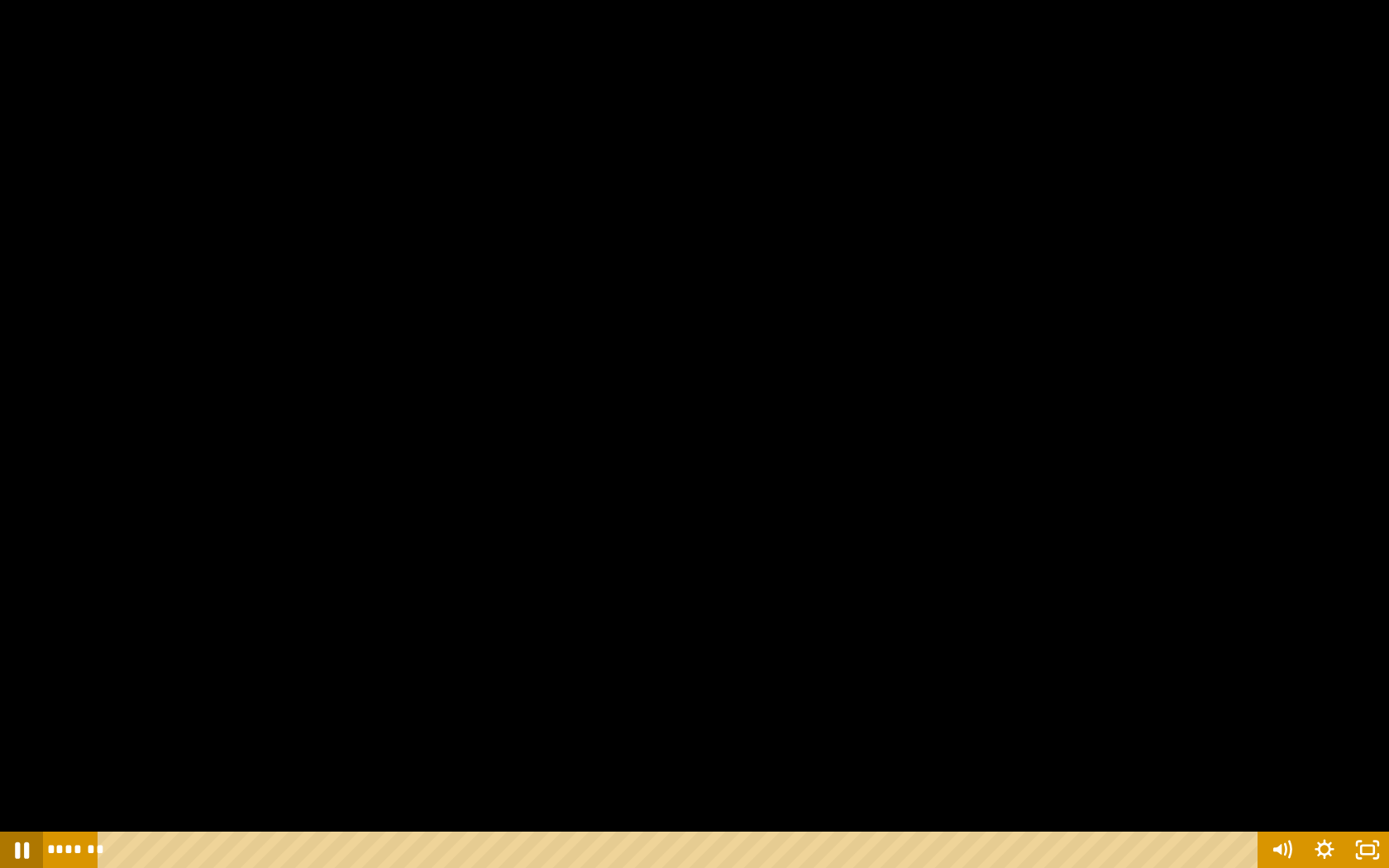 click 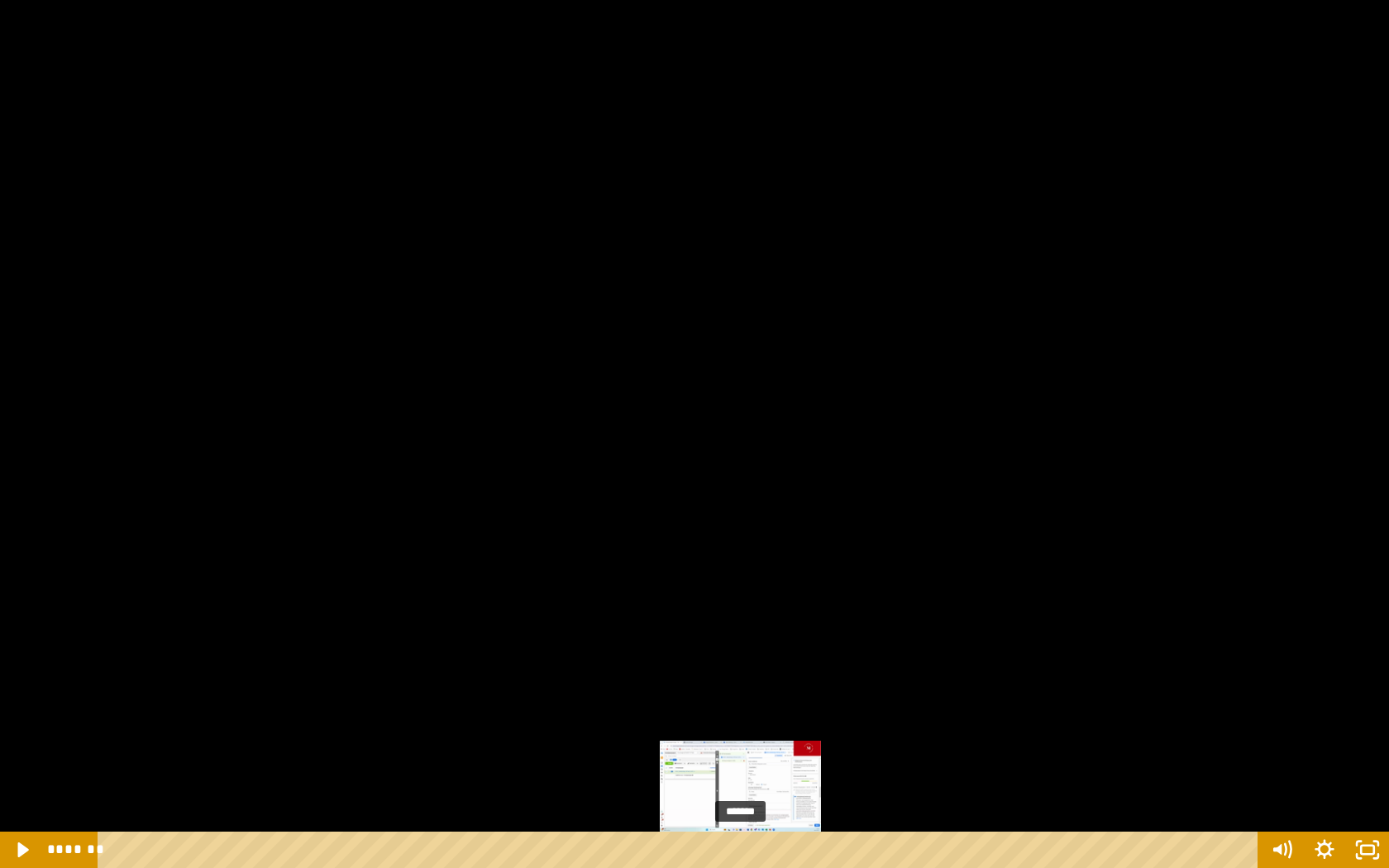 click at bounding box center (747, 850) 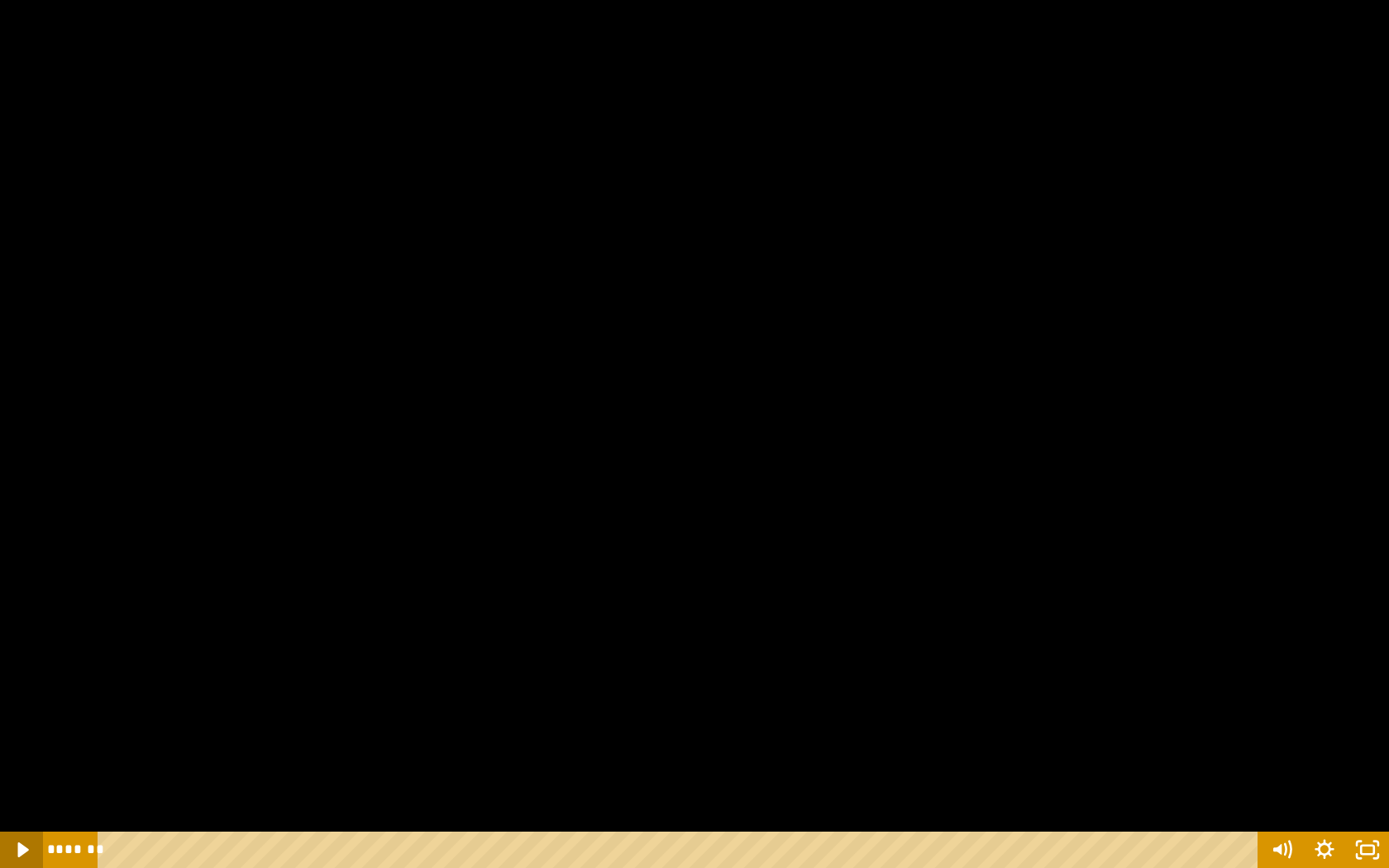 click 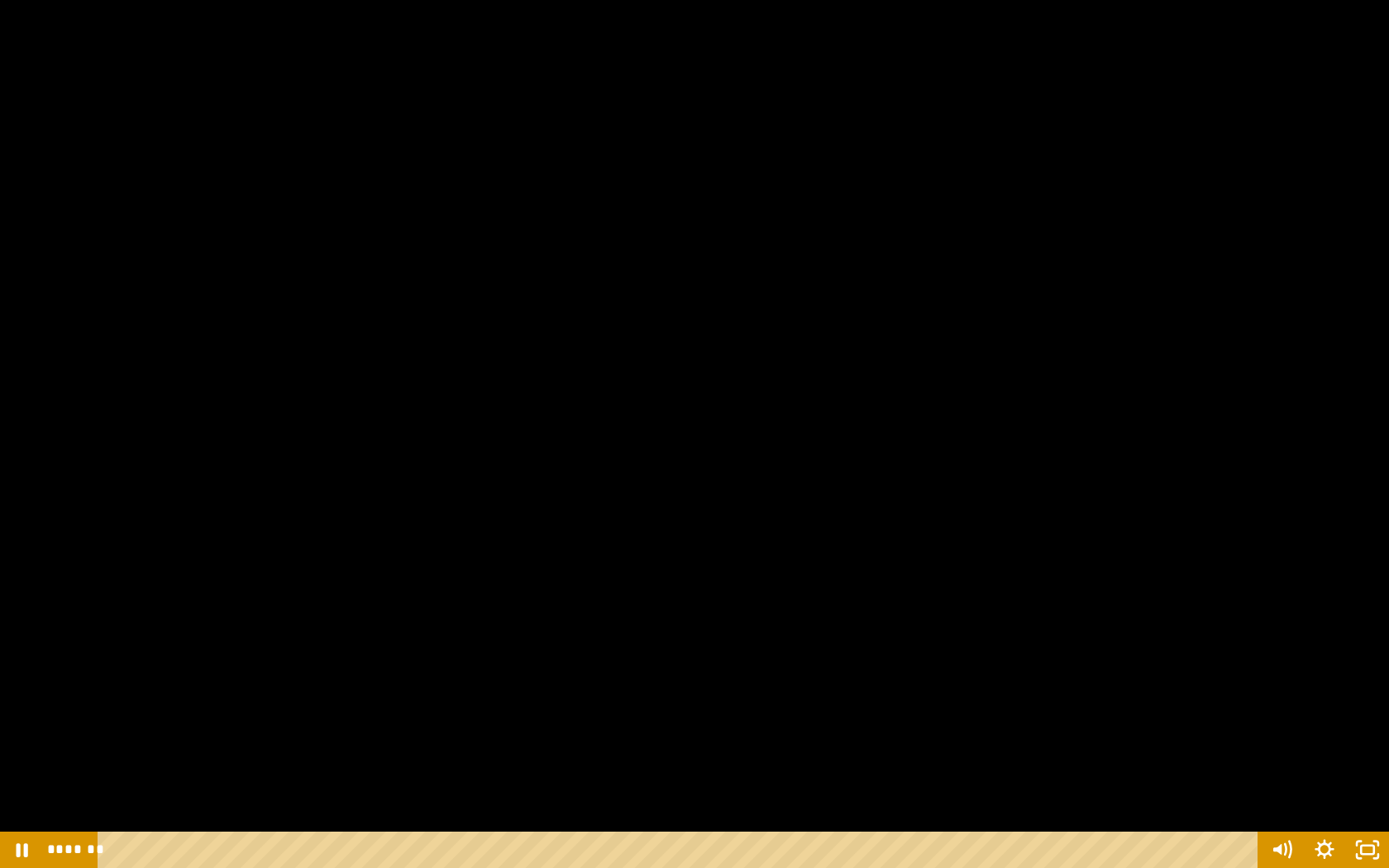 click at bounding box center [694, 434] 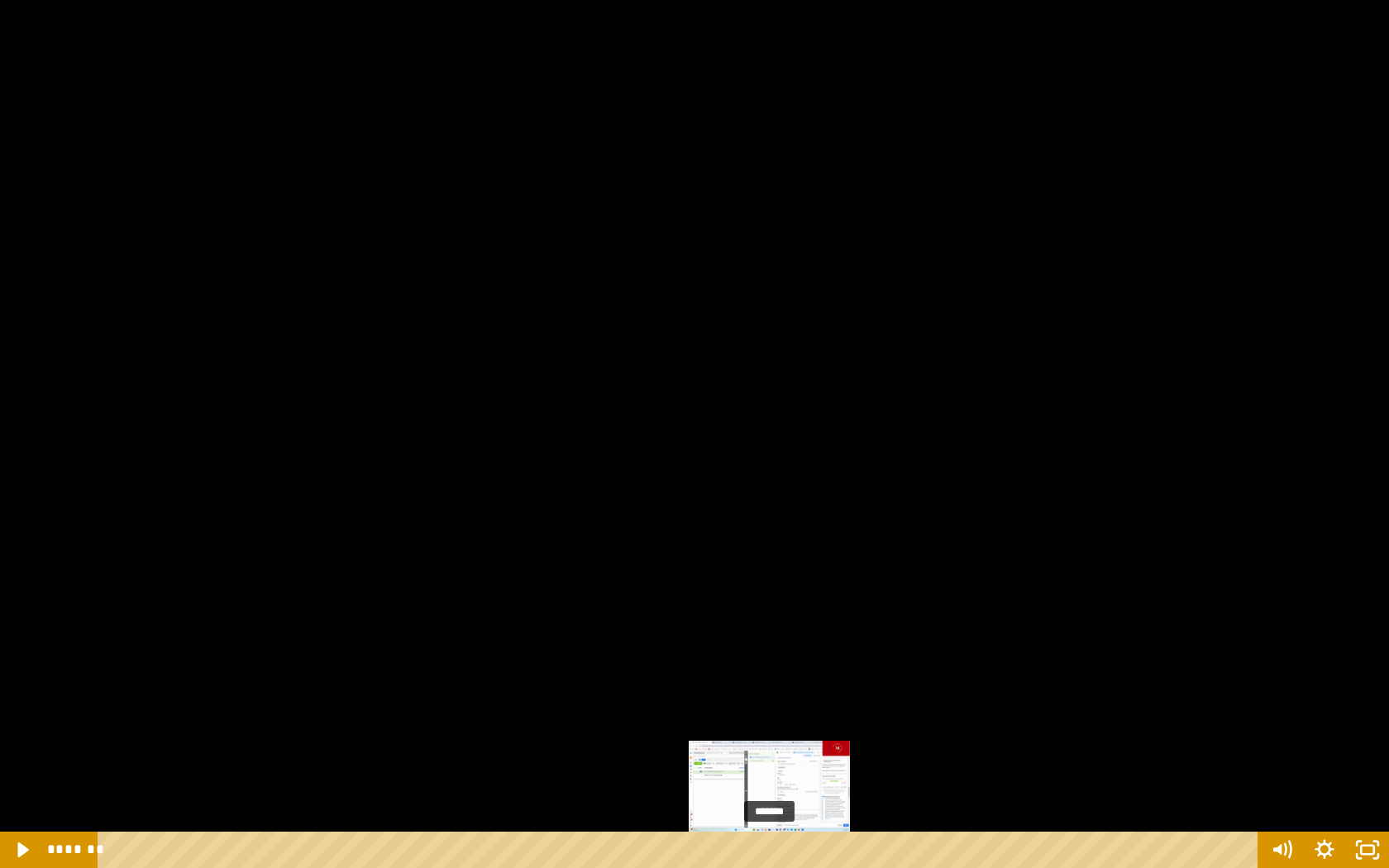 click at bounding box center [769, 850] 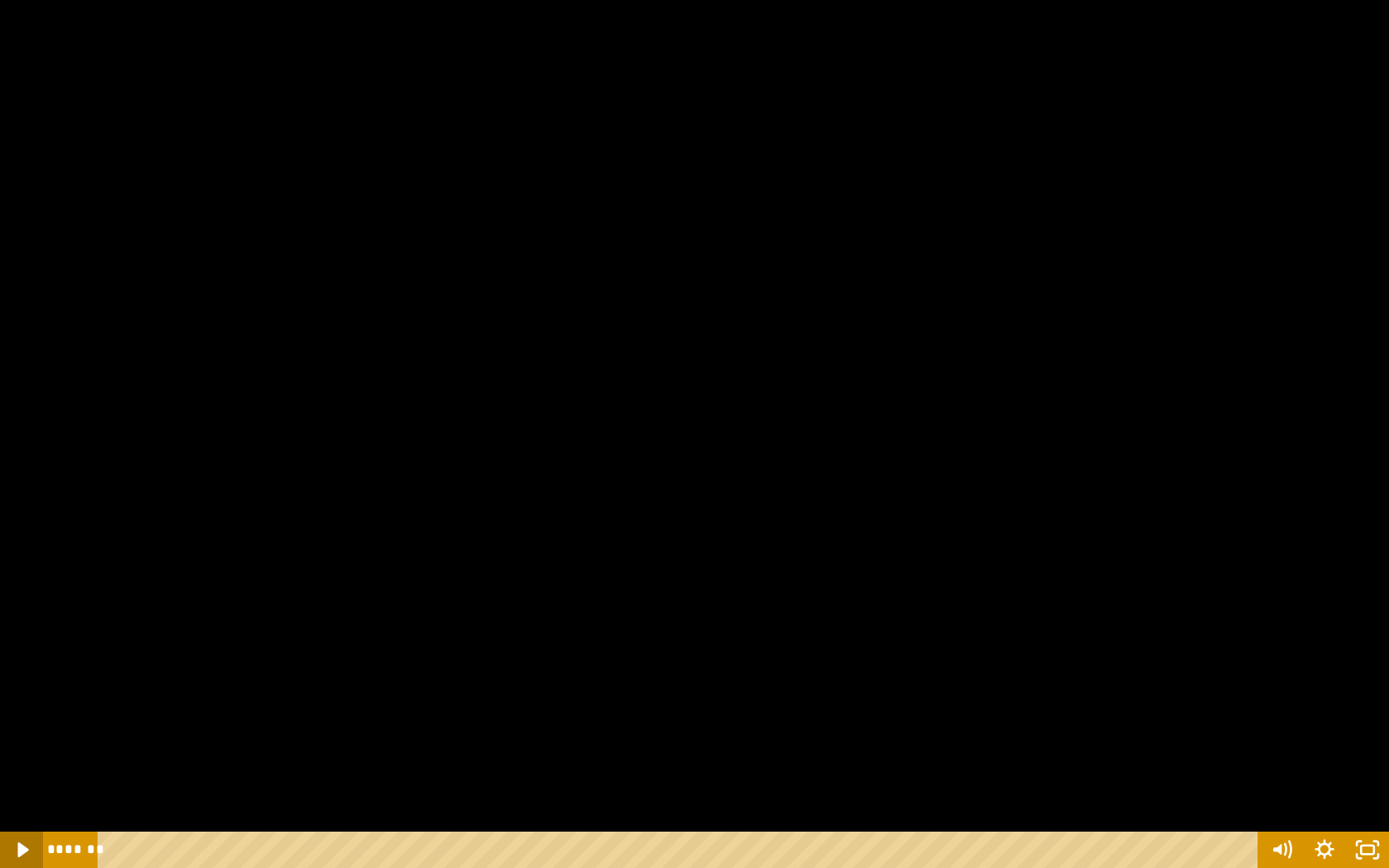 click 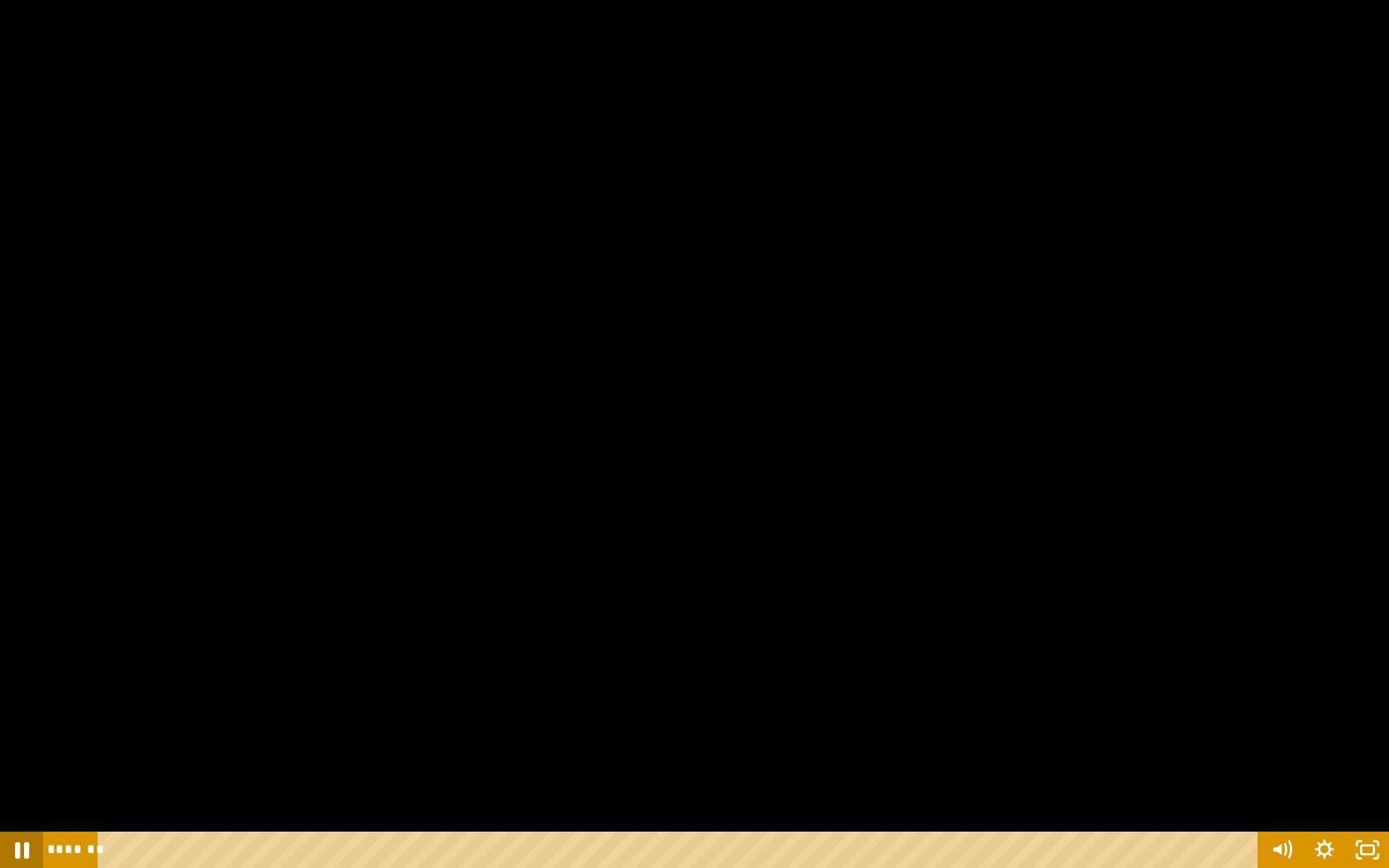 click 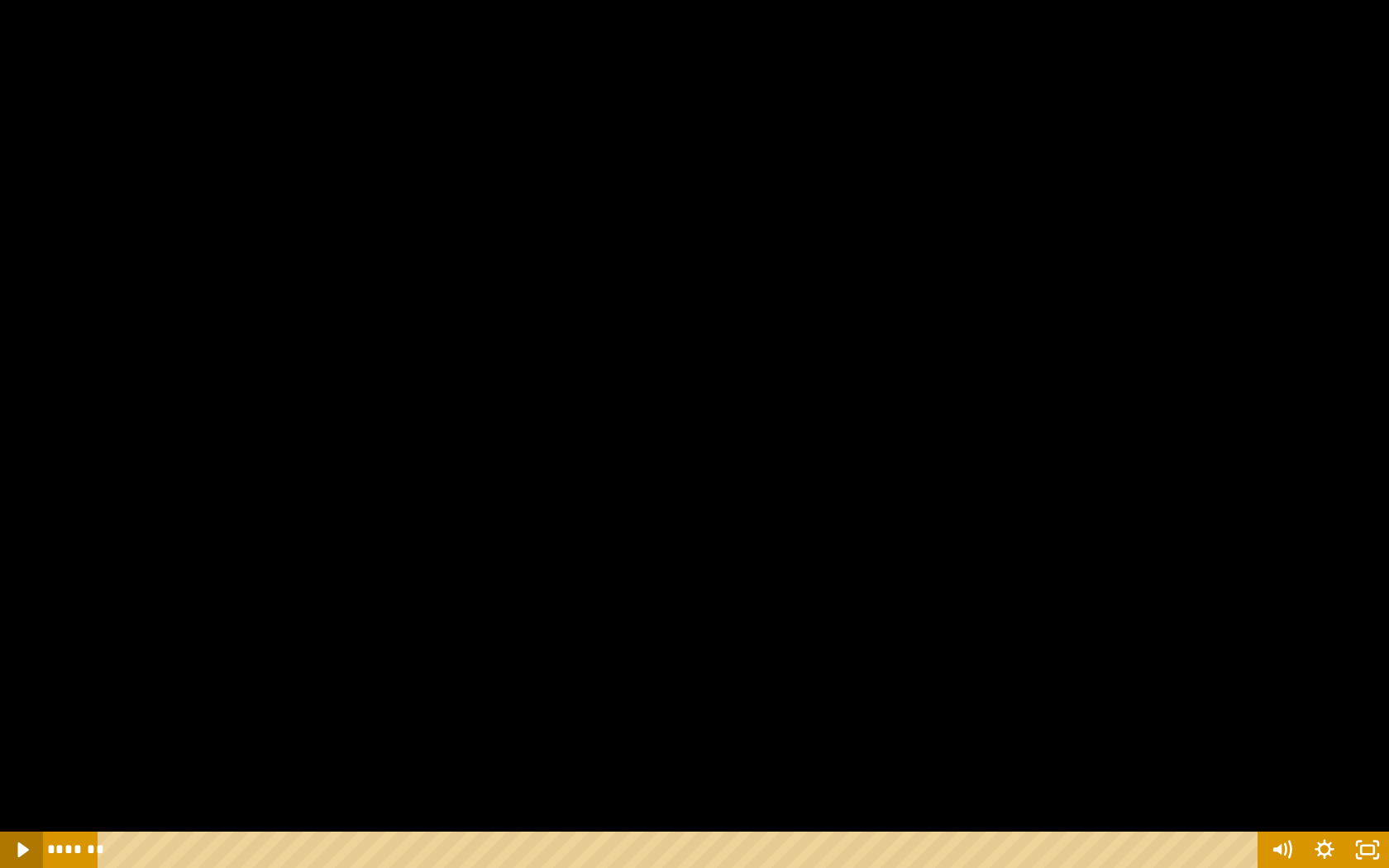 click 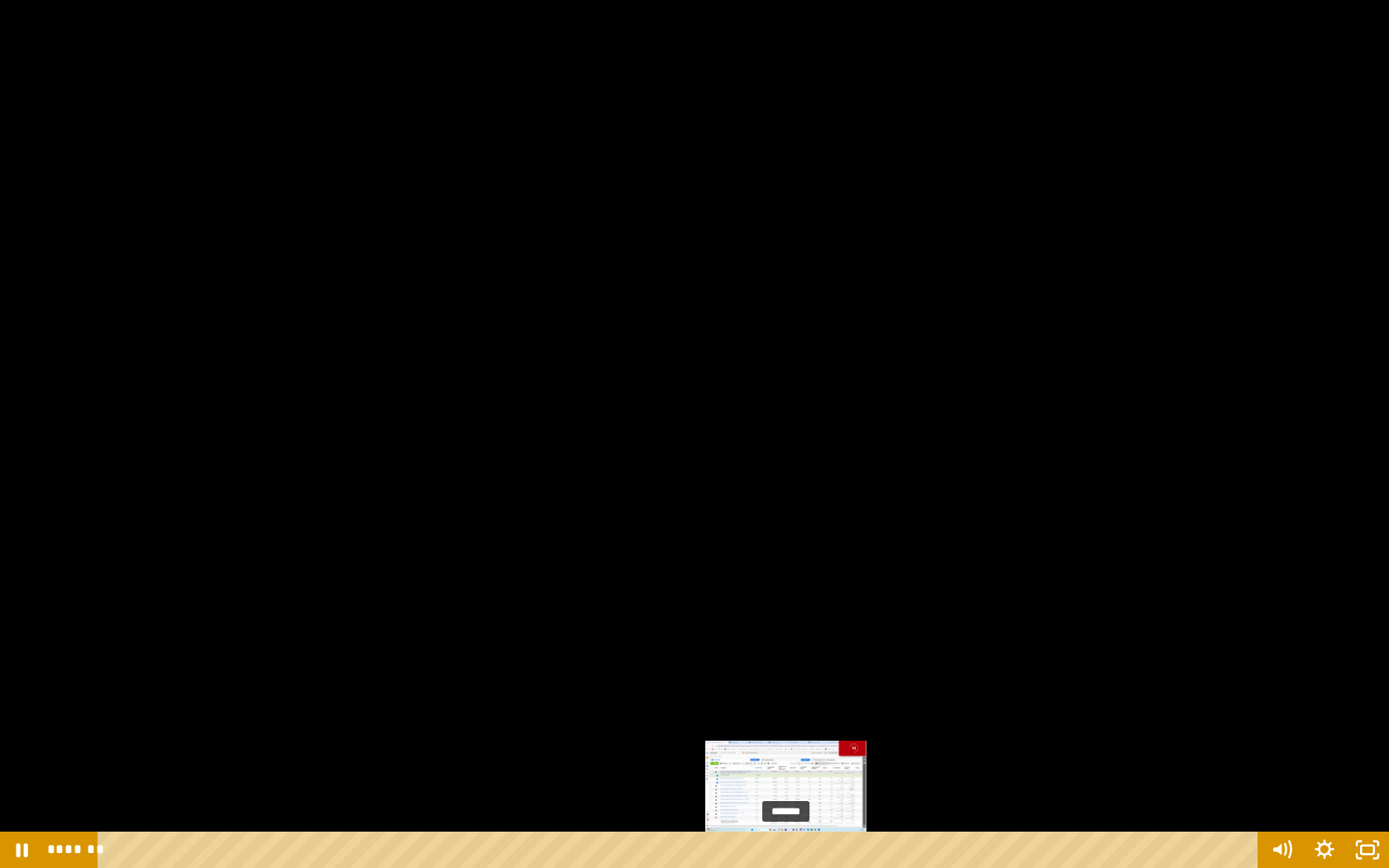 click on "*******" at bounding box center (680, 850) 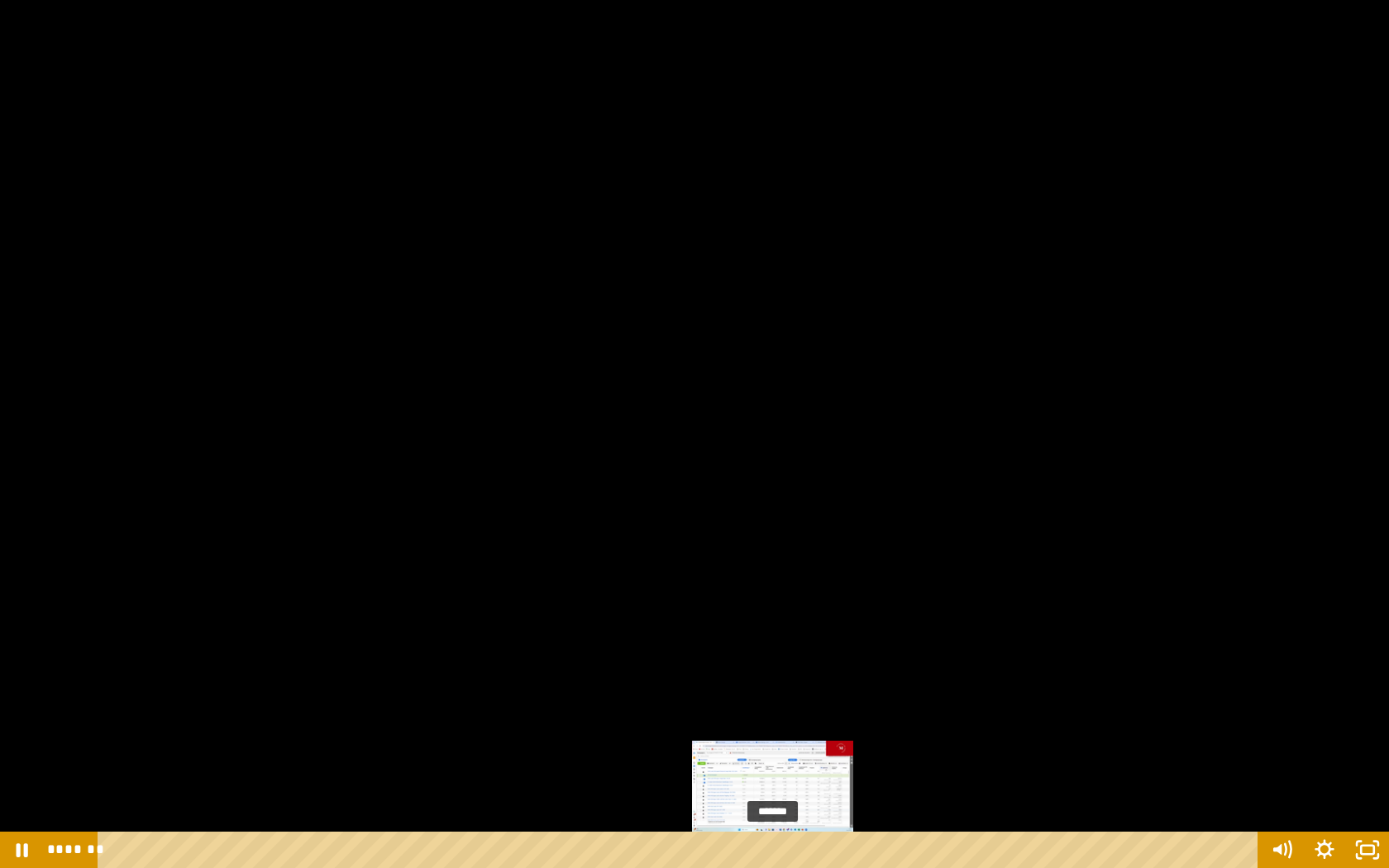 click on "*******" at bounding box center [680, 850] 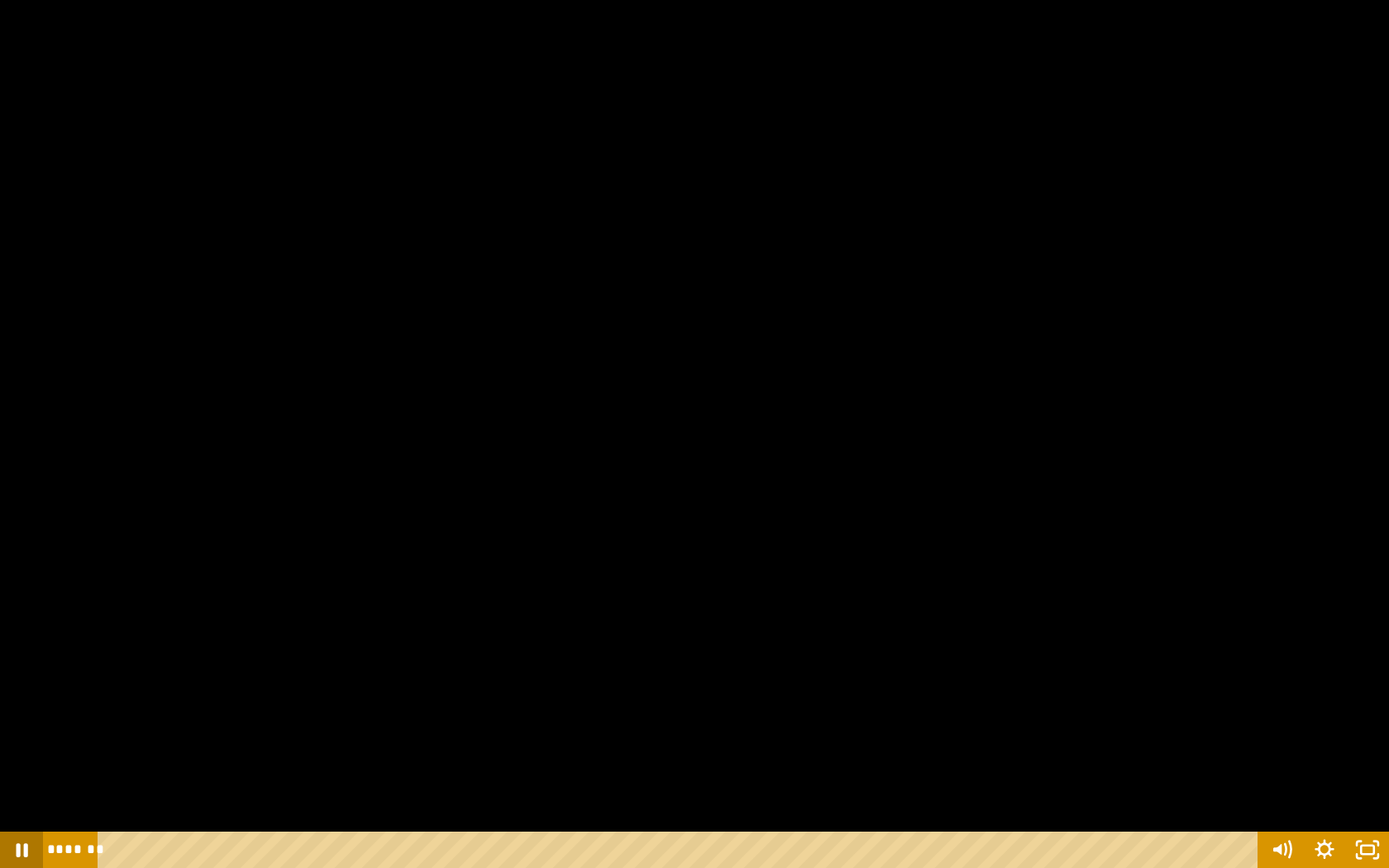 click 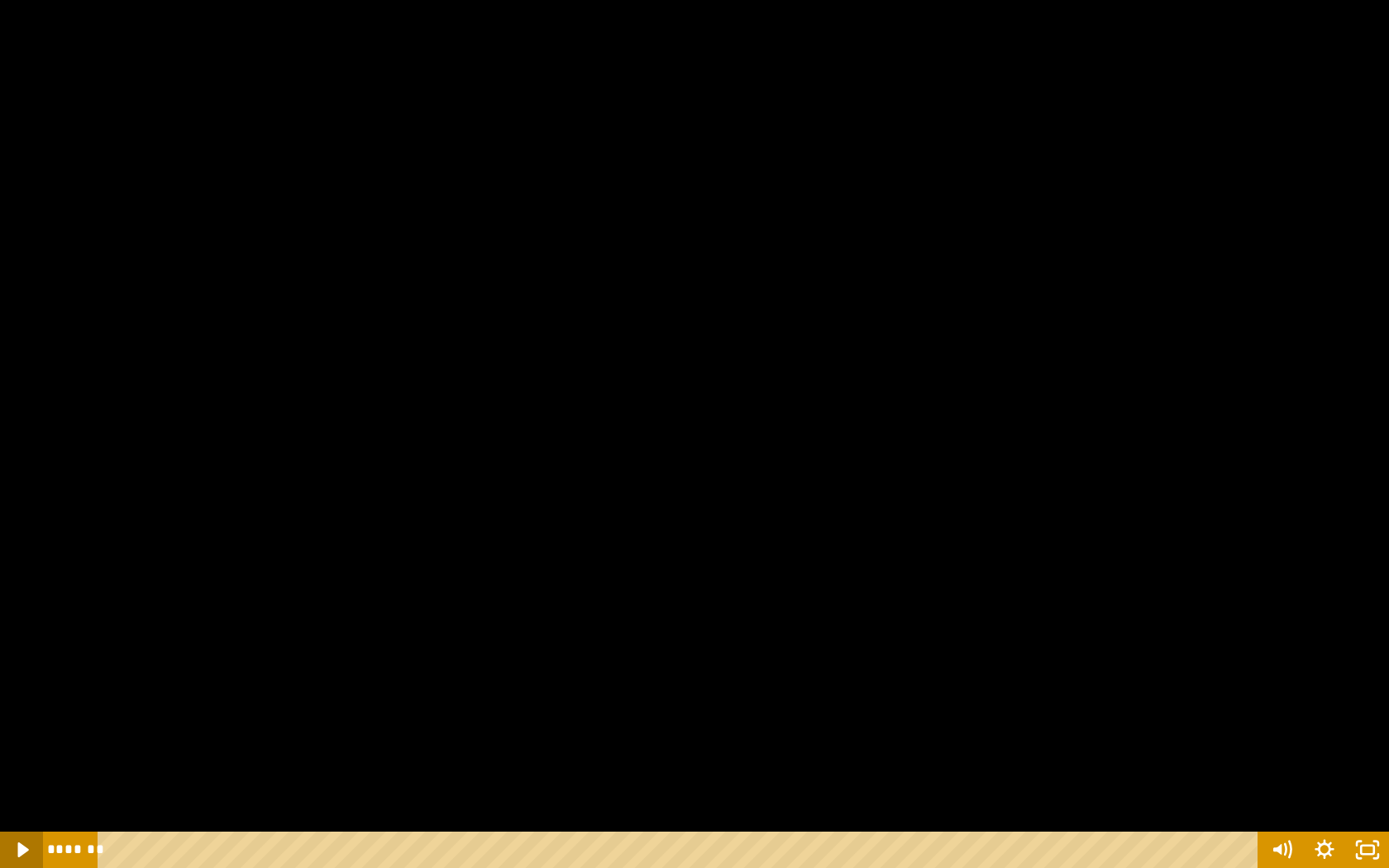 click 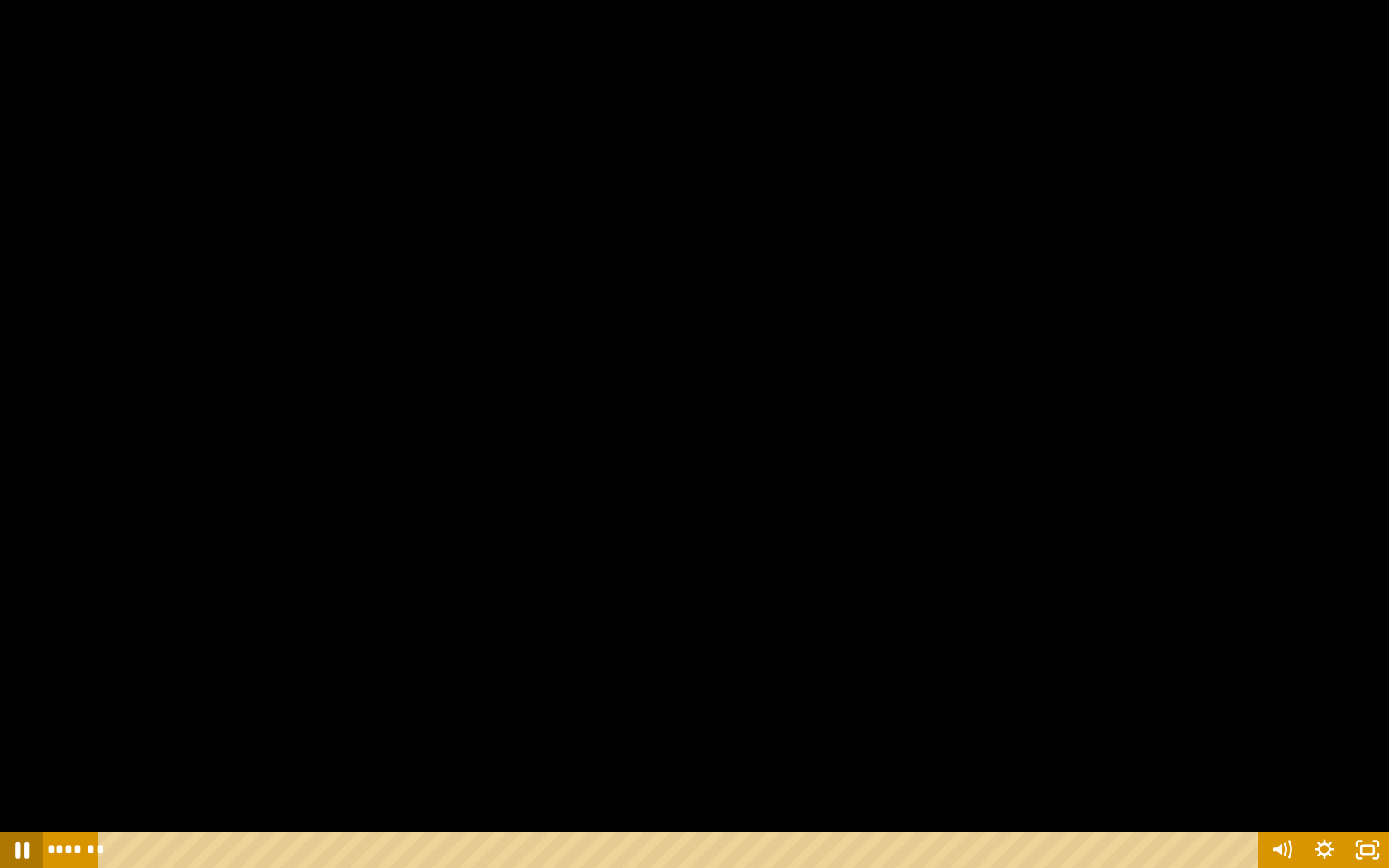 click 